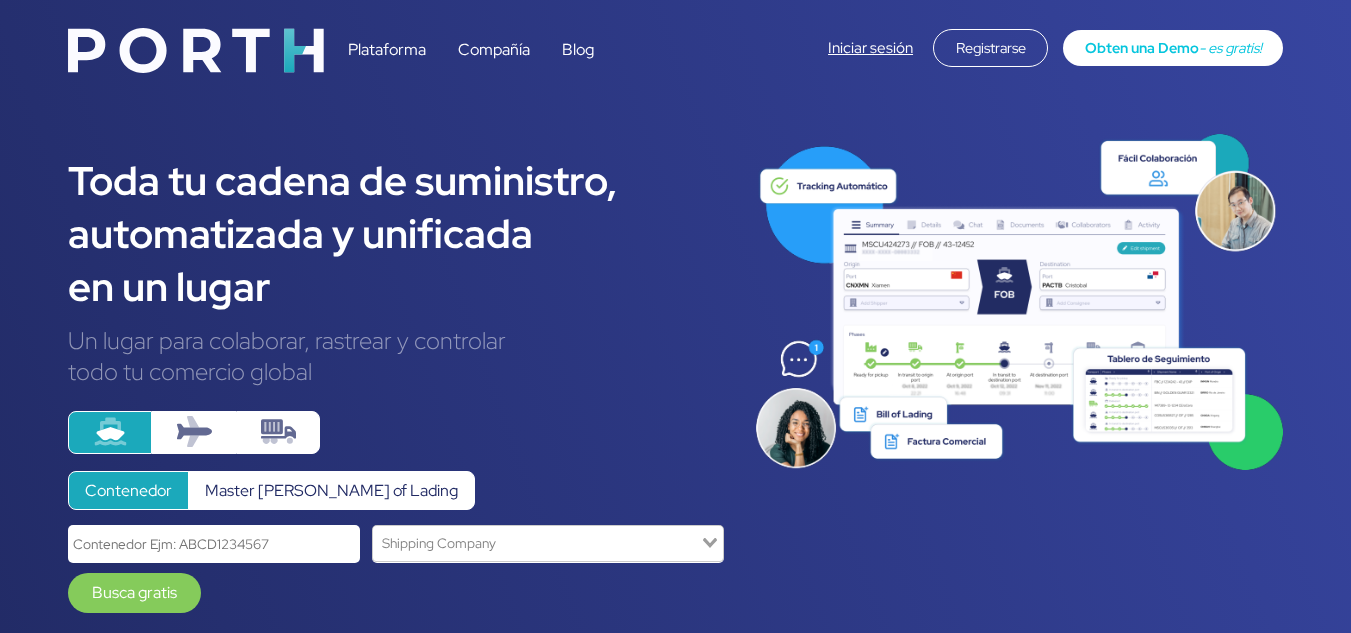 scroll, scrollTop: 0, scrollLeft: 0, axis: both 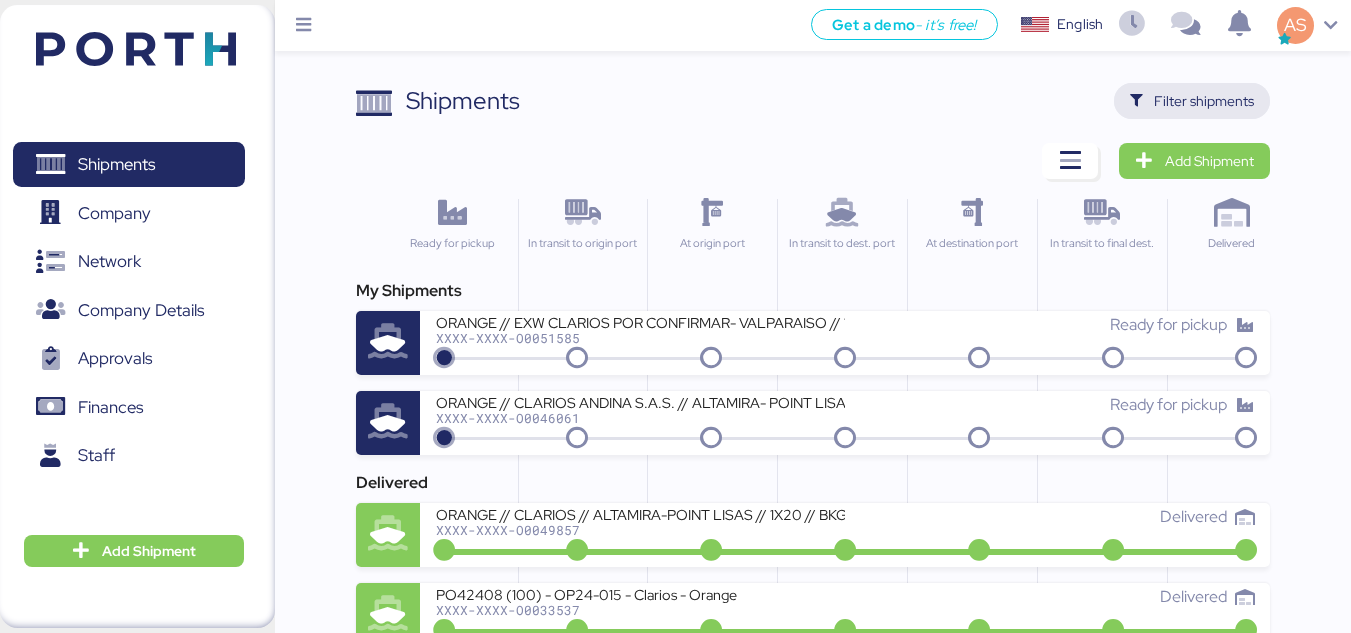 drag, startPoint x: 1174, startPoint y: 55, endPoint x: 1147, endPoint y: 110, distance: 61.269894 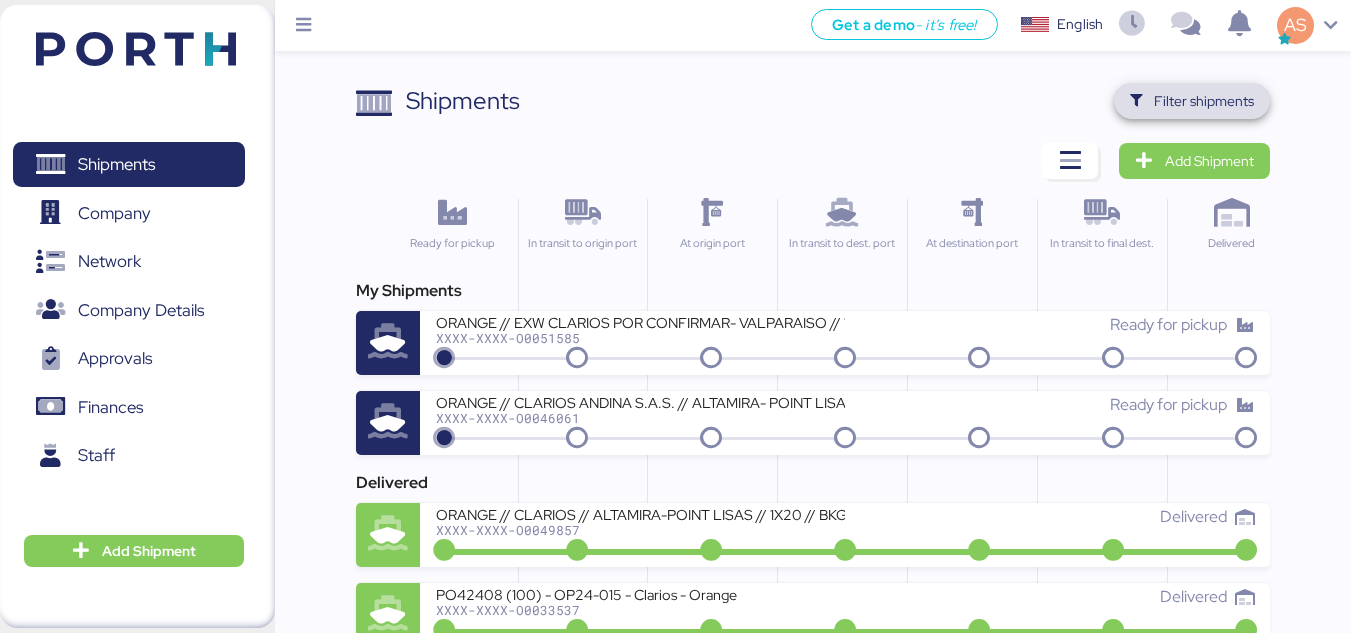 click on "Filter shipments" at bounding box center [1192, 101] 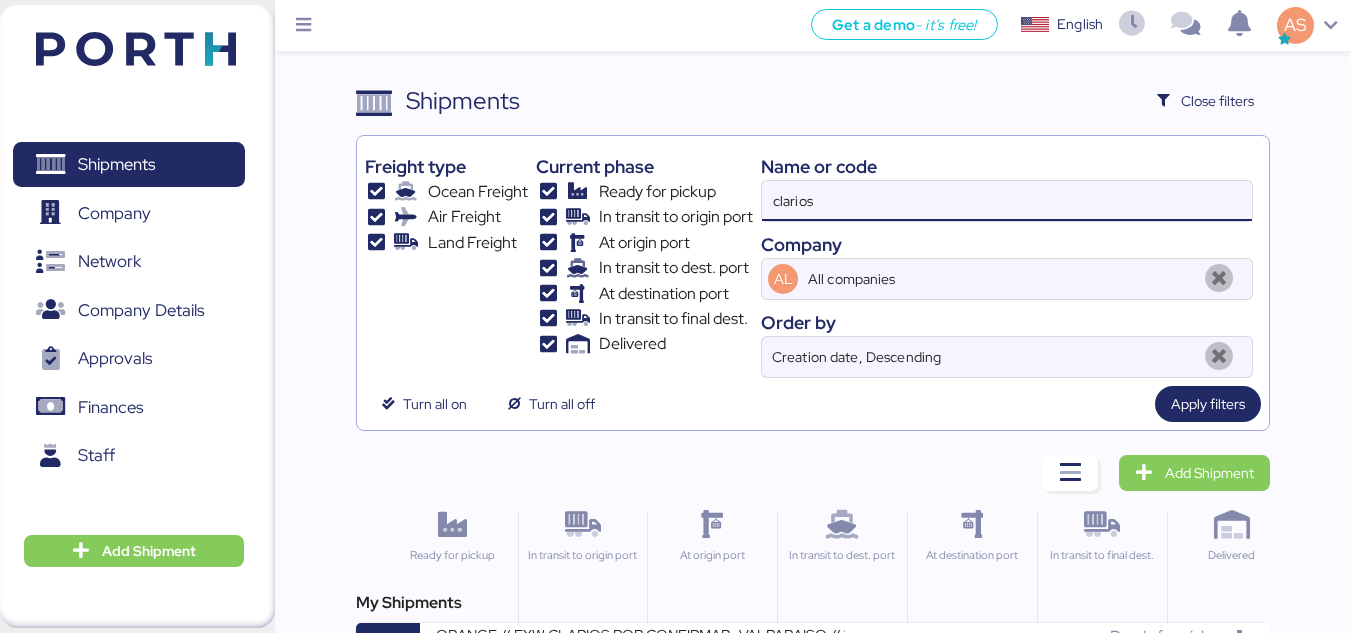 drag, startPoint x: 855, startPoint y: 191, endPoint x: 678, endPoint y: 172, distance: 178.01685 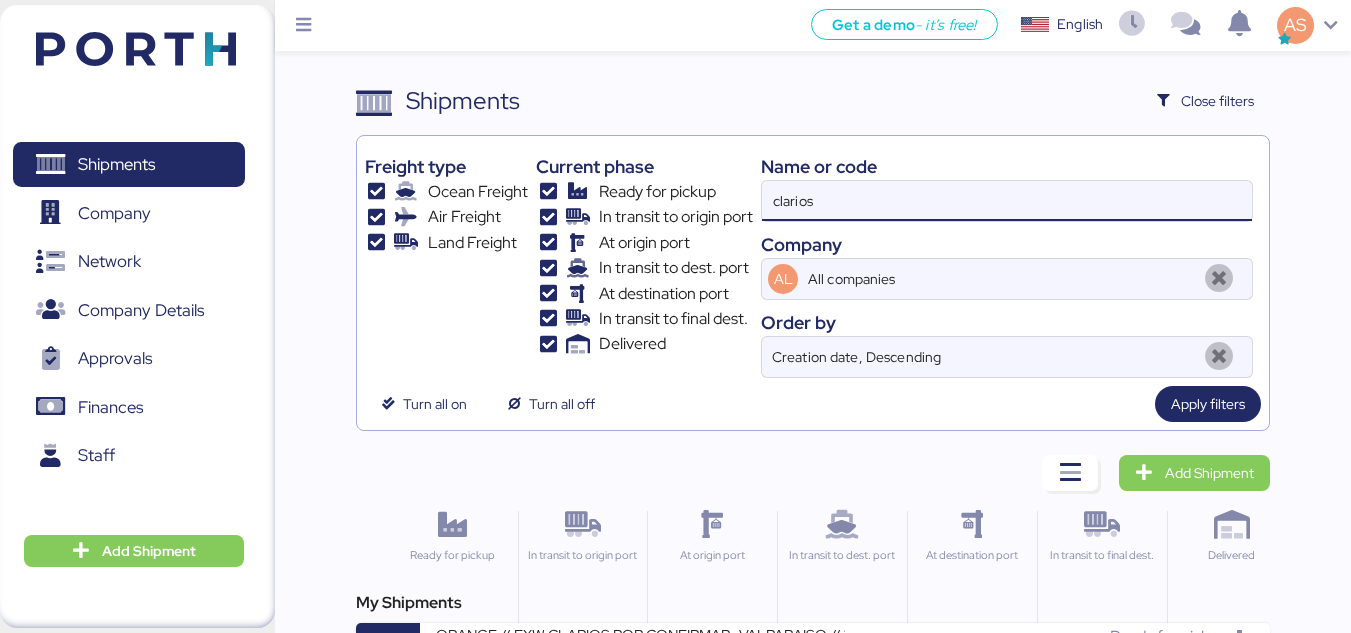 click on "Freight type   Ocean Freight   Air Freight   Land Freight Current phase   Ready for pickup   In transit to origin port   At origin port   In transit to dest. port   At destination port   In transit to final dest.   Delivered Name or code clarios Company AL All companies   Order by Creation date, Descending" at bounding box center (813, 261) 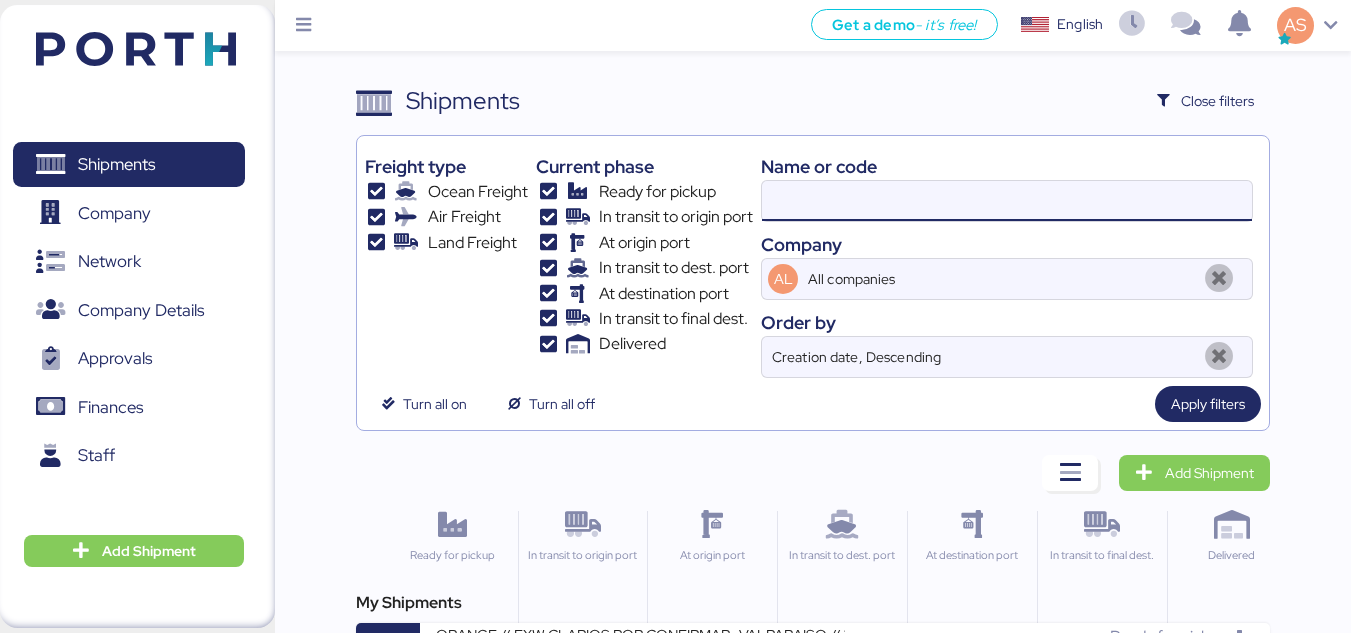 paste on "O0050798" 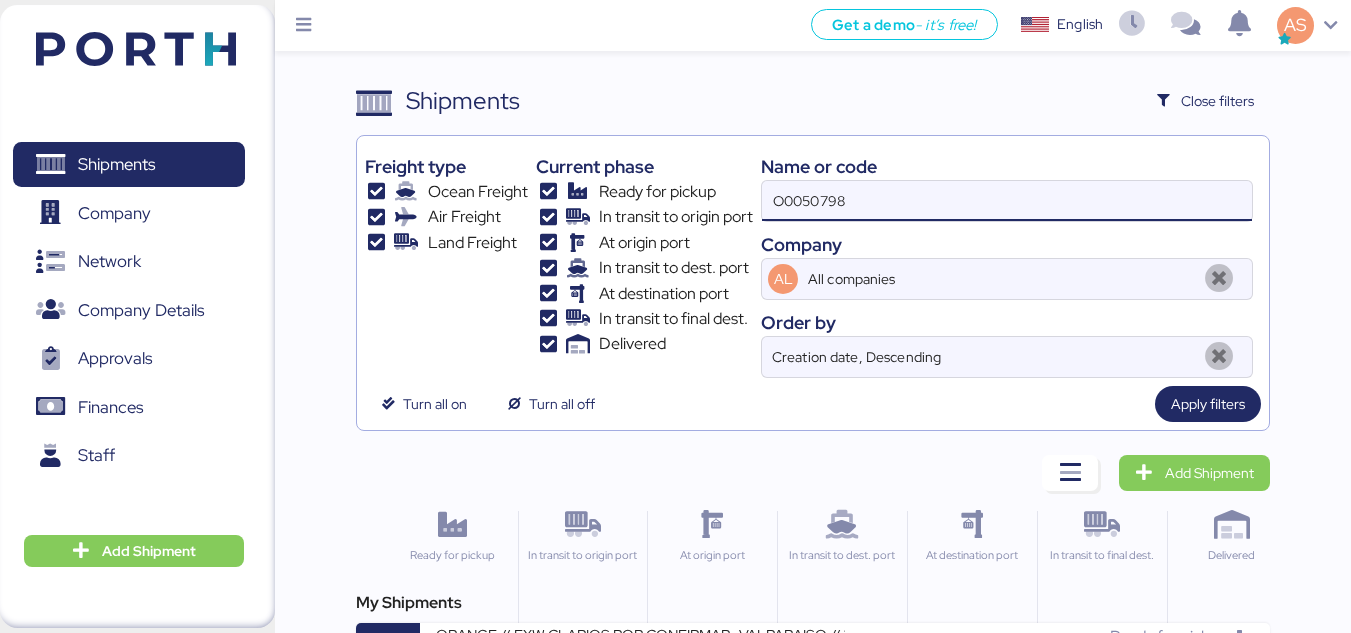 type on "O0050798" 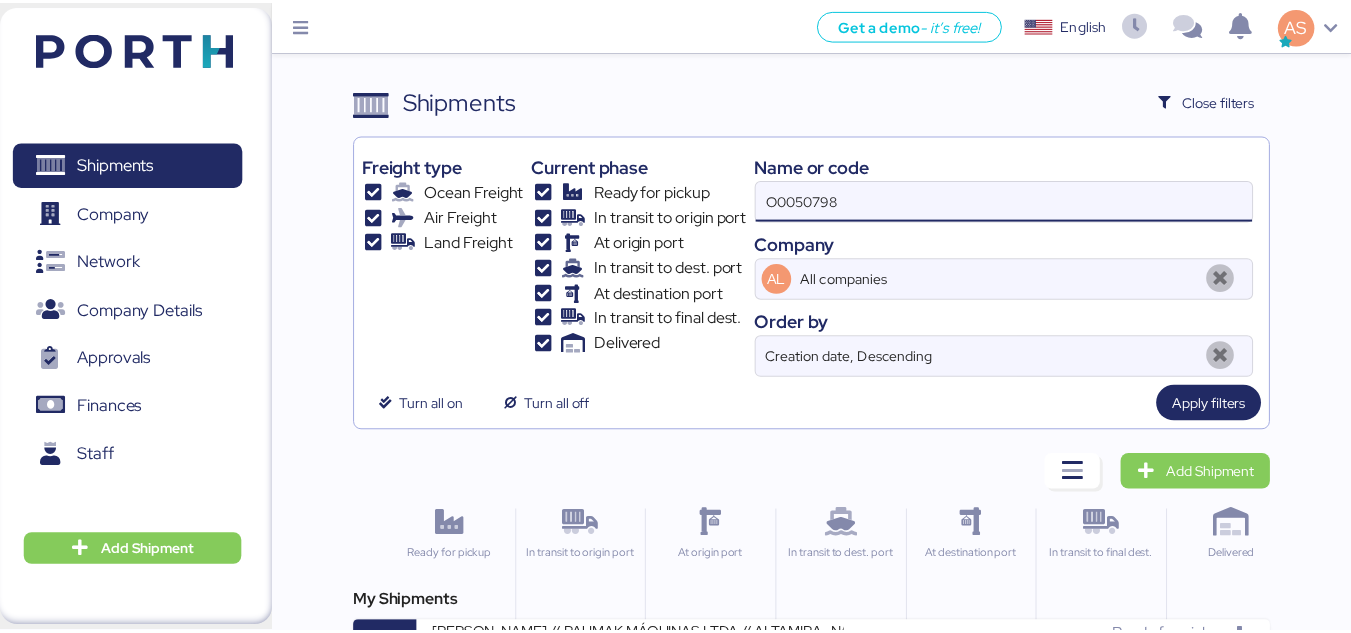 scroll, scrollTop: 70, scrollLeft: 0, axis: vertical 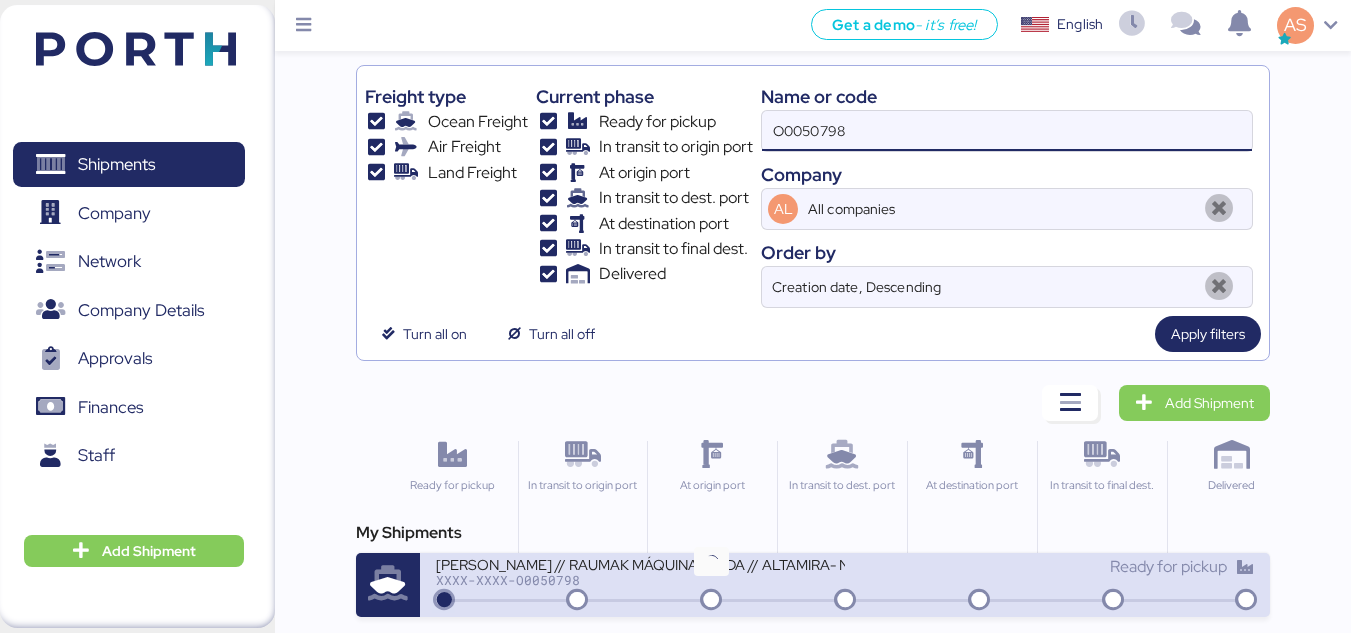 click at bounding box center [711, 601] 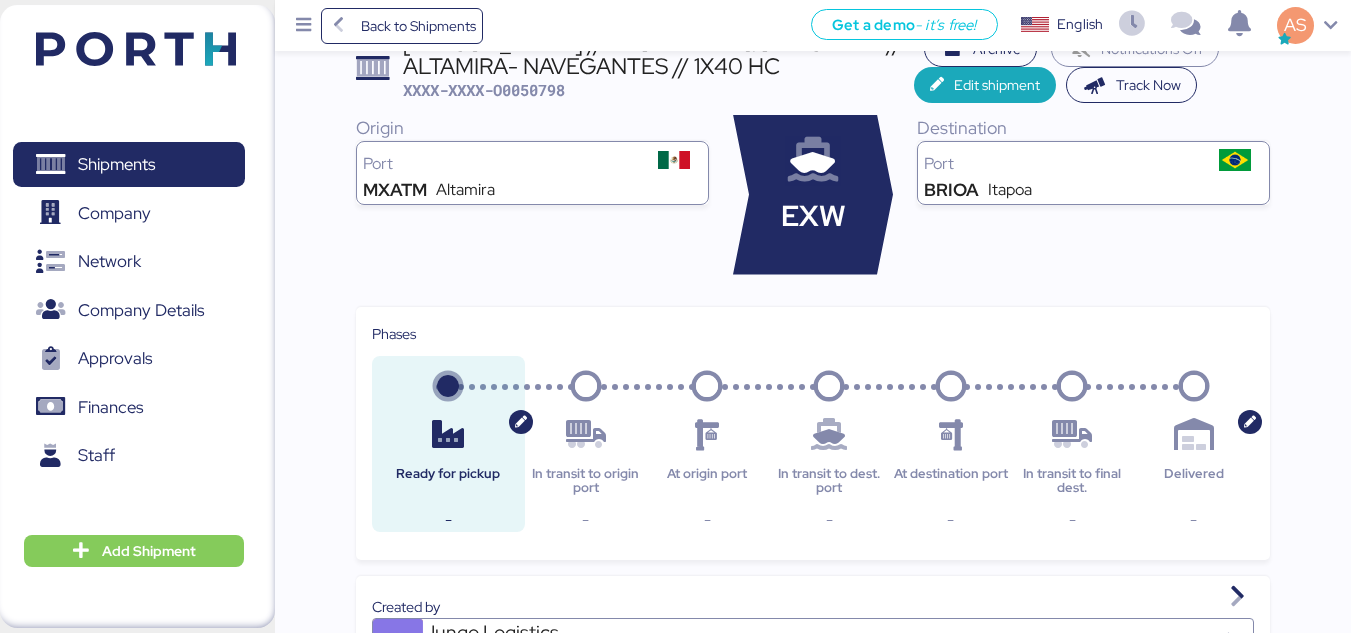 scroll, scrollTop: 0, scrollLeft: 0, axis: both 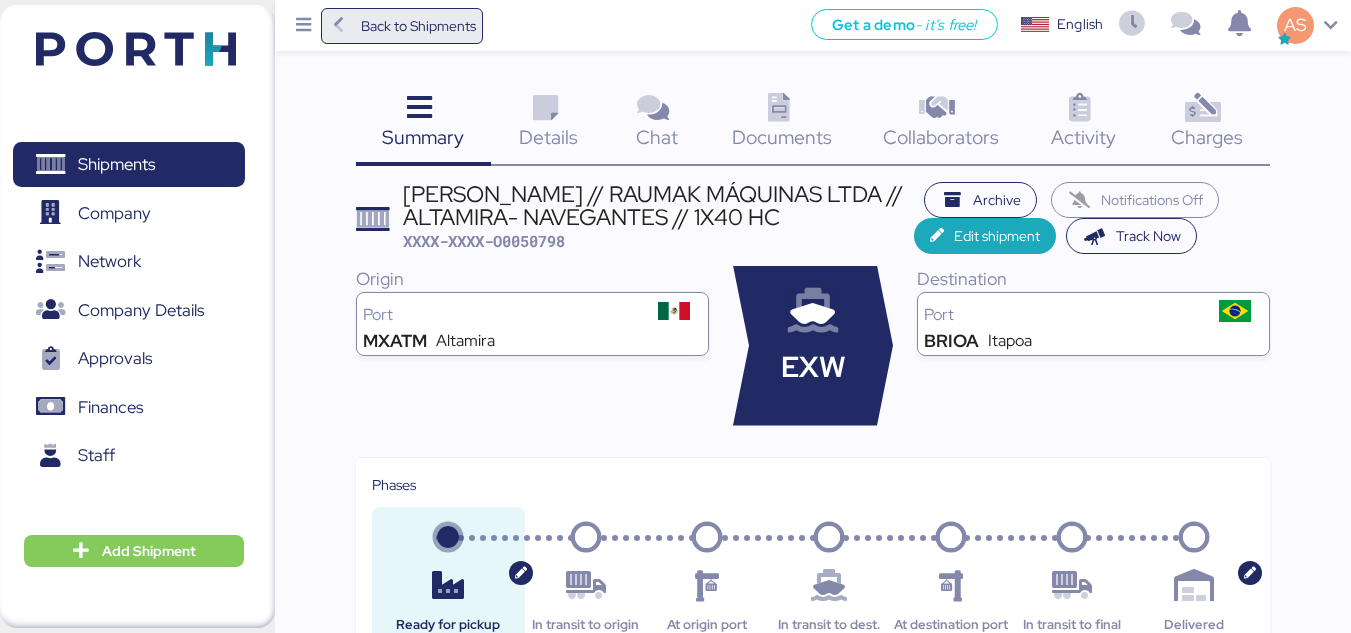 click on "Back to Shipments" at bounding box center [418, 26] 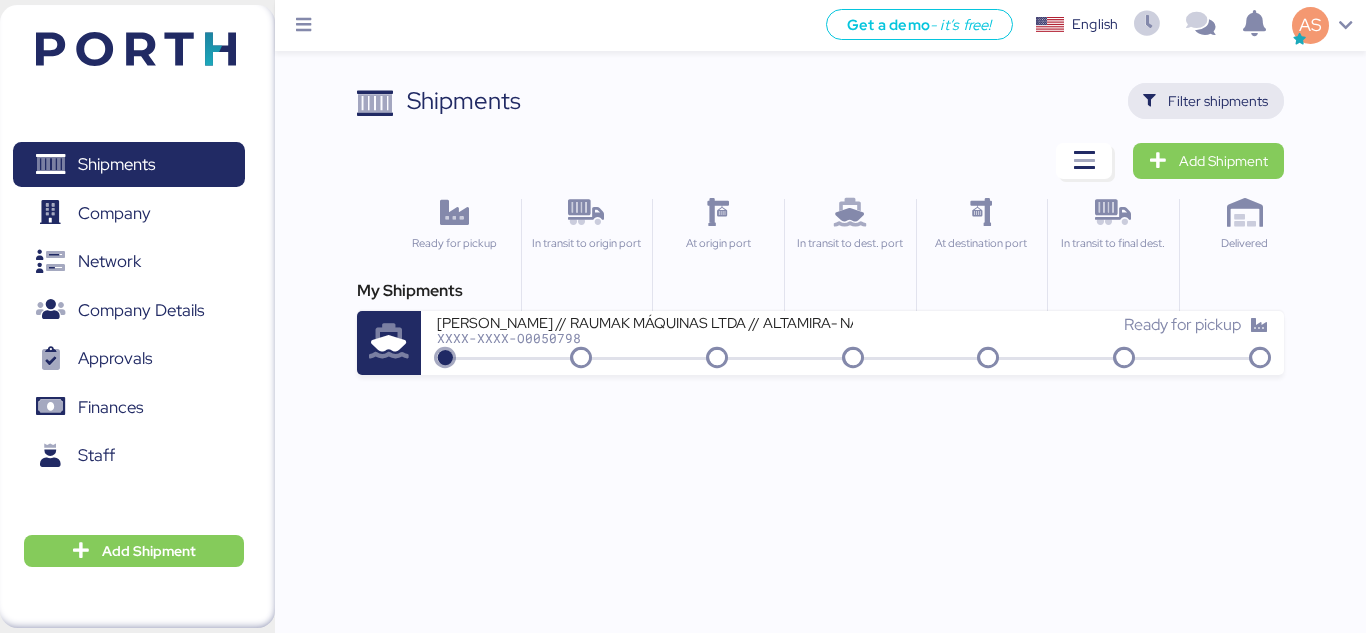 click on "Filter shipments" at bounding box center [1206, 101] 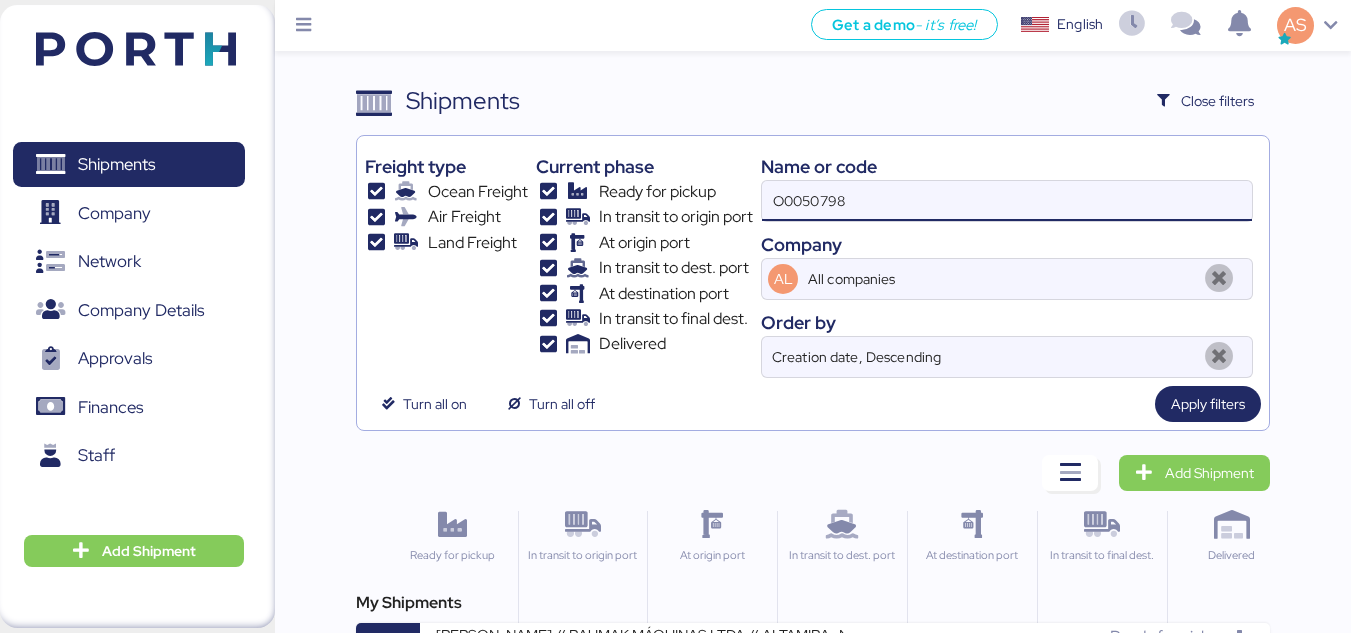 drag, startPoint x: 904, startPoint y: 207, endPoint x: 539, endPoint y: 191, distance: 365.35052 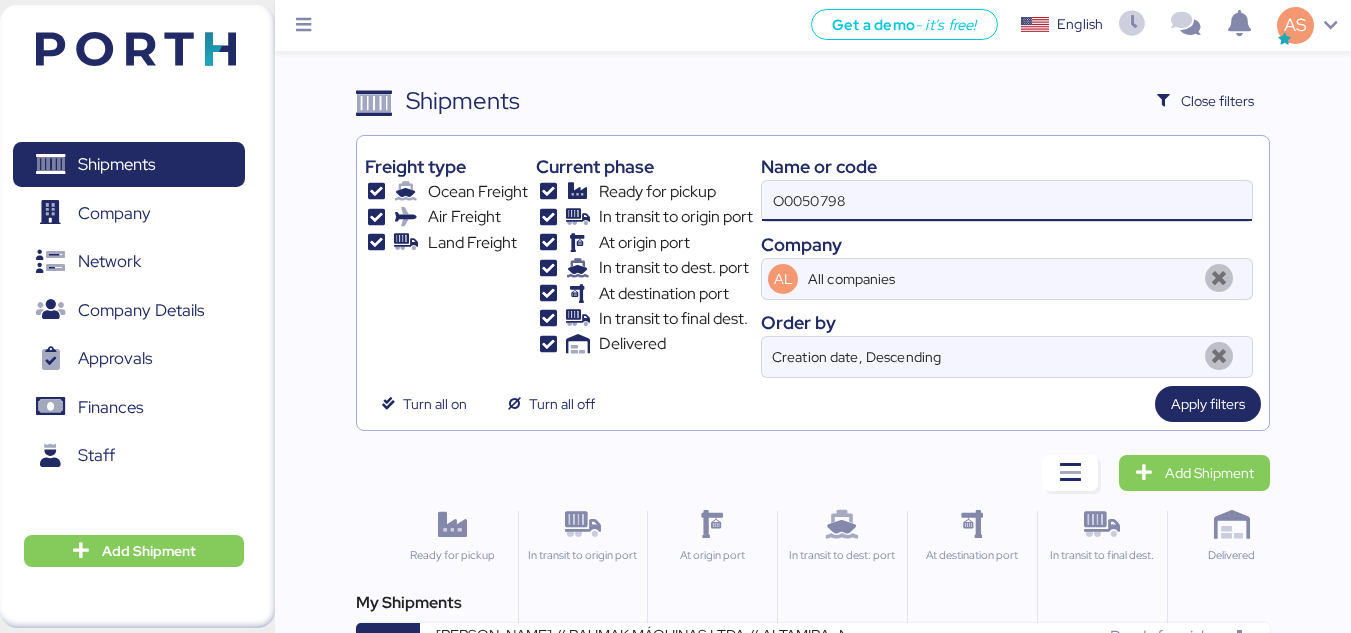 click on "Freight type   Ocean Freight   Air Freight   Land Freight Current phase   Ready for pickup   In transit to origin port   At origin port   In transit to dest. port   At destination port   In transit to final dest.   Delivered Name or code O0050798 Company AL All companies   Order by Creation date, Descending" at bounding box center [813, 261] 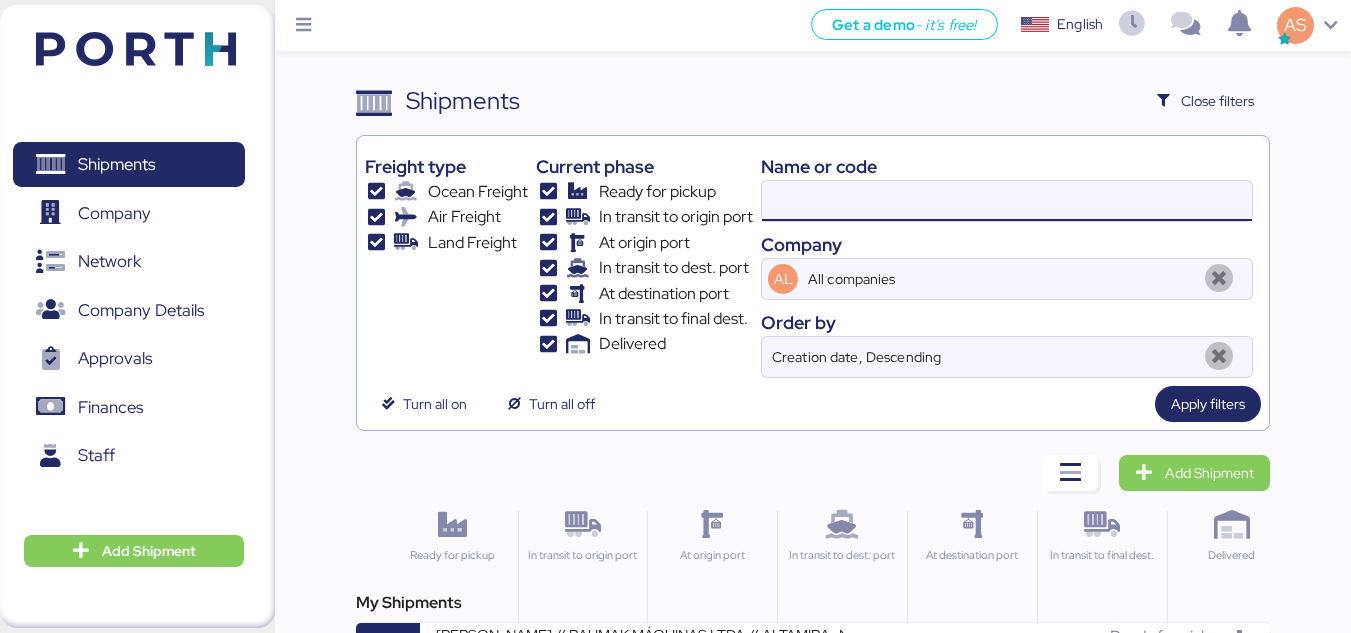 paste on "O0051235" 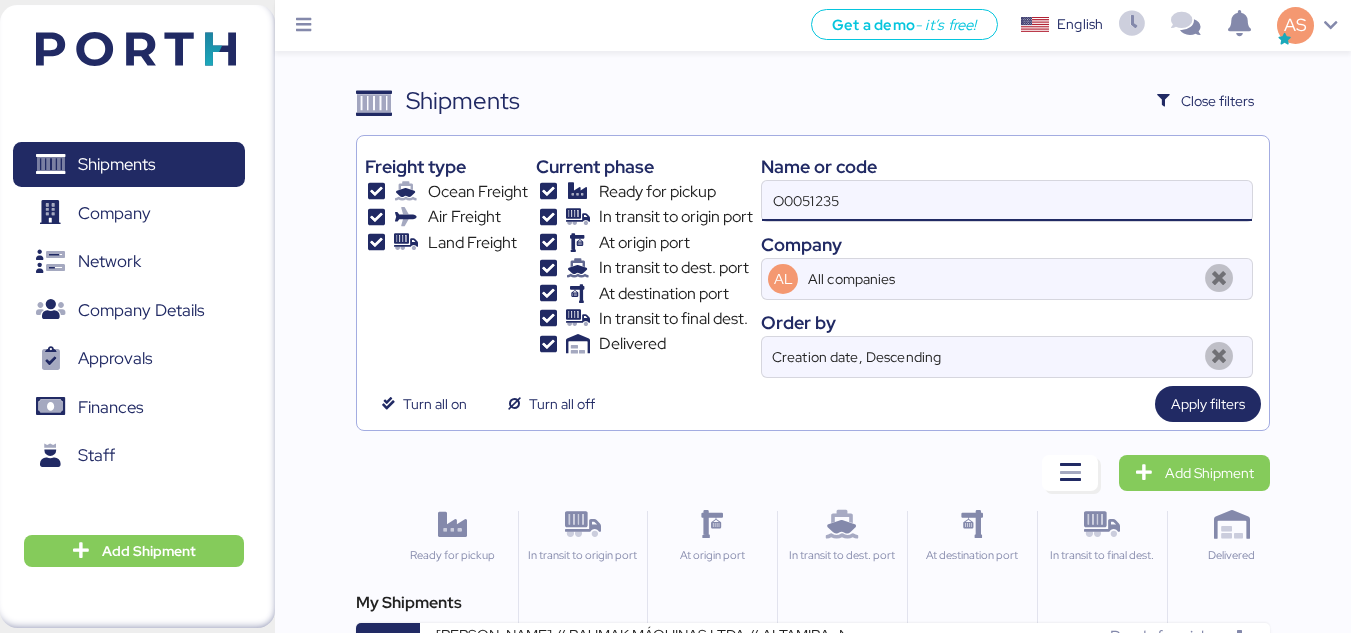 type on "O0051235" 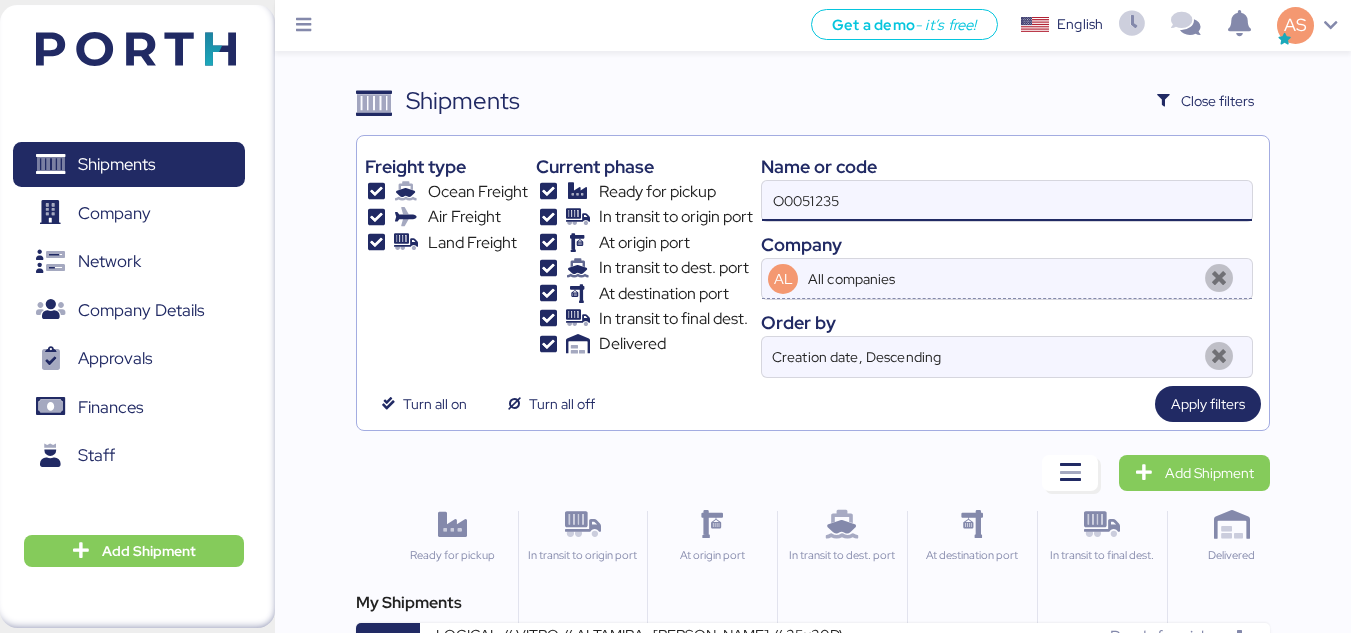 scroll, scrollTop: 70, scrollLeft: 0, axis: vertical 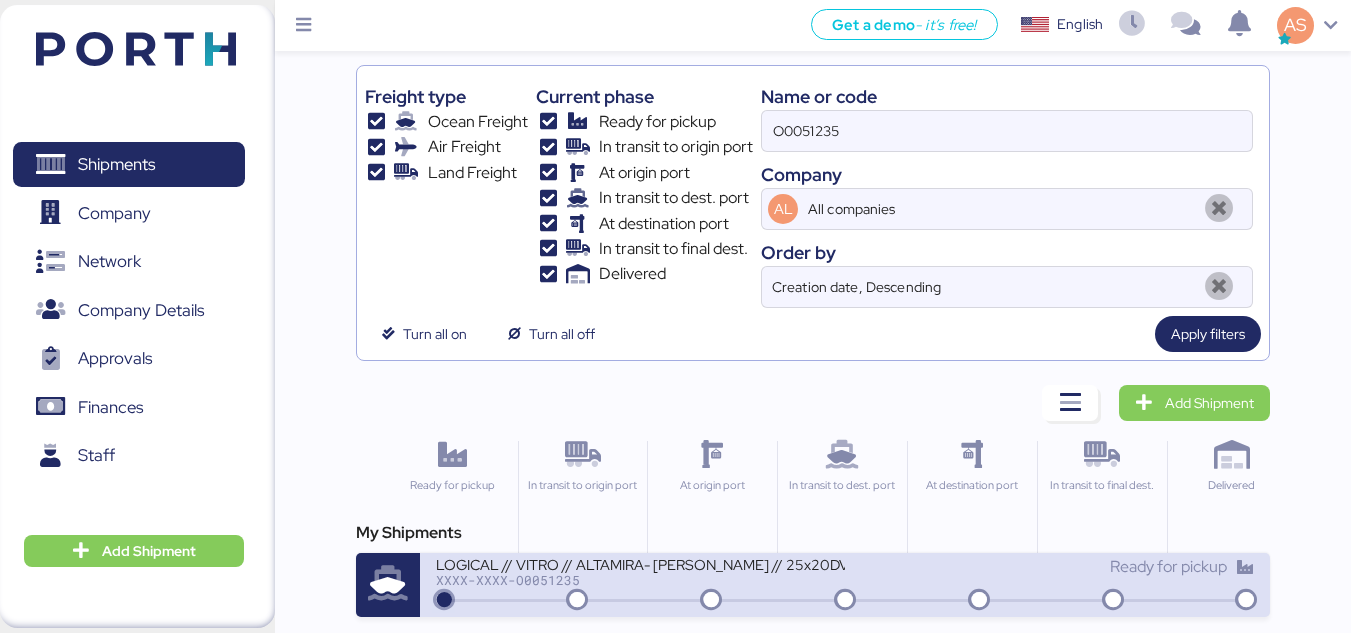 click on "XXXX-XXXX-O0051235" at bounding box center (640, 580) 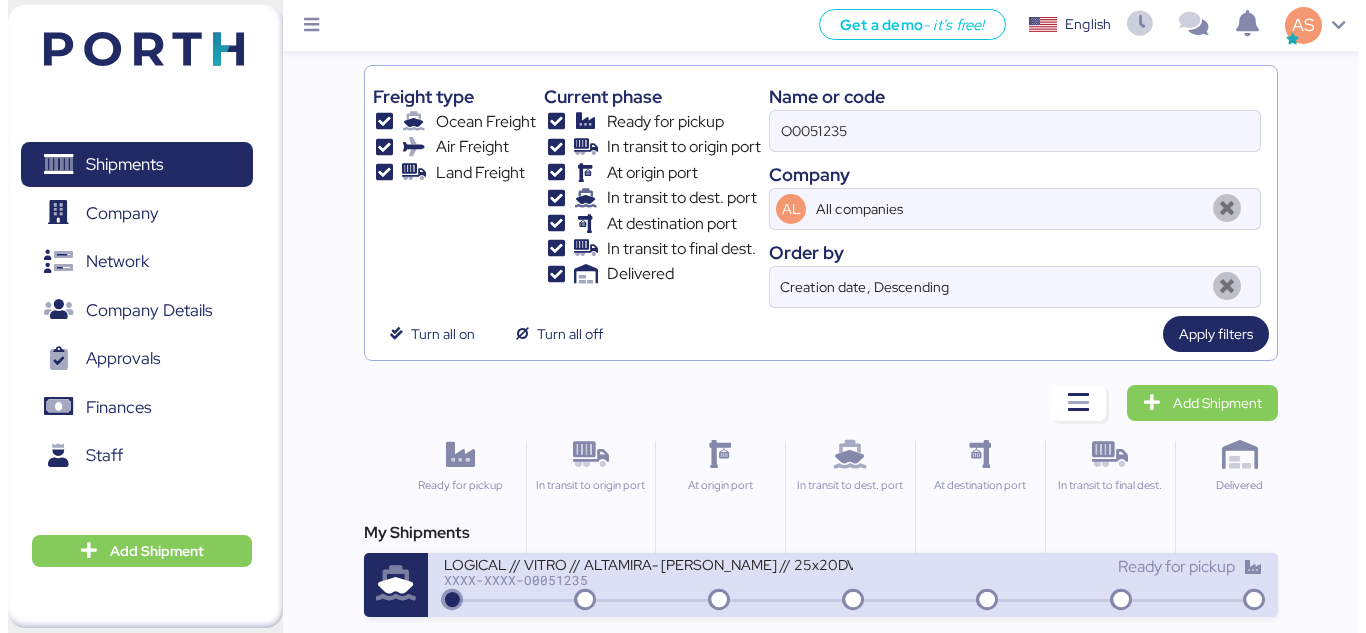 scroll, scrollTop: 0, scrollLeft: 0, axis: both 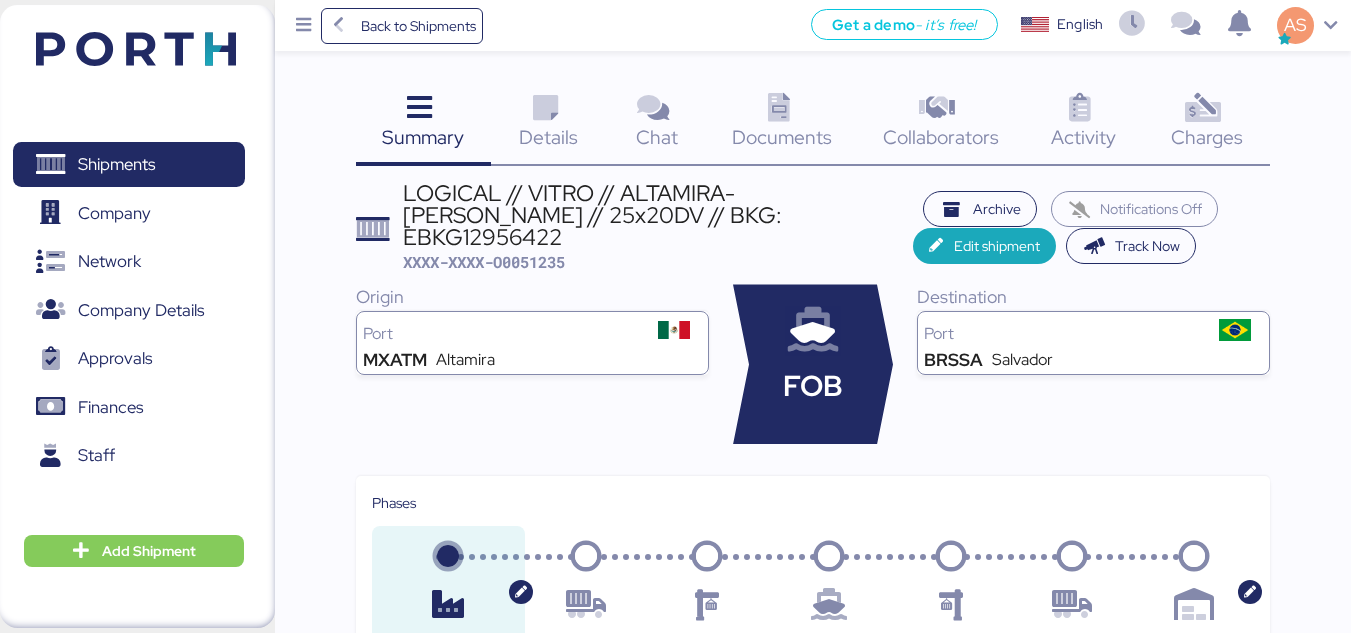 click at bounding box center (1203, 108) 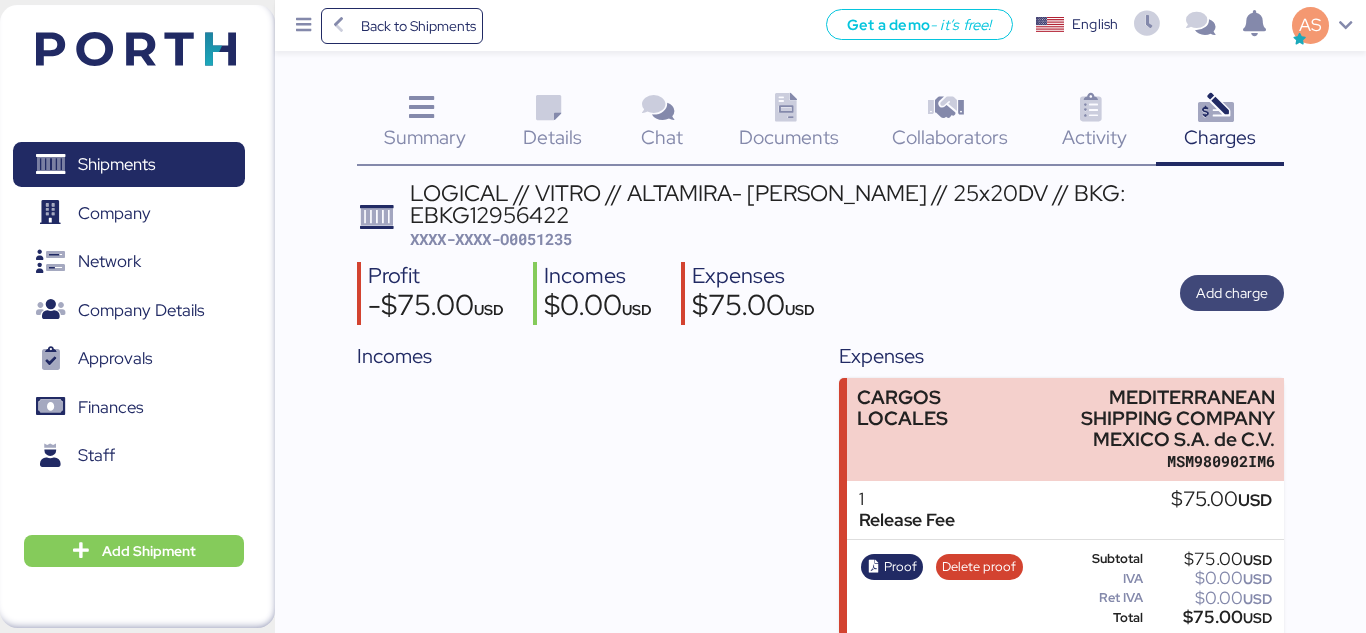 click on "Add charge" at bounding box center [1232, 293] 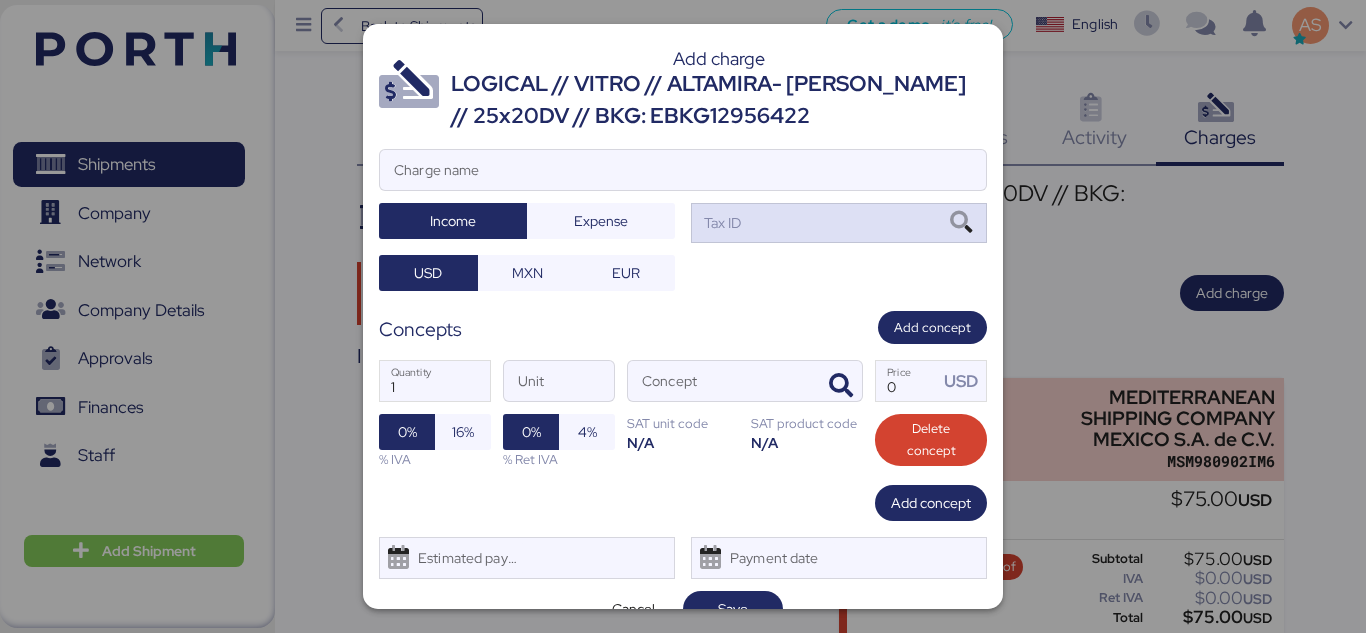 click at bounding box center (961, 223) 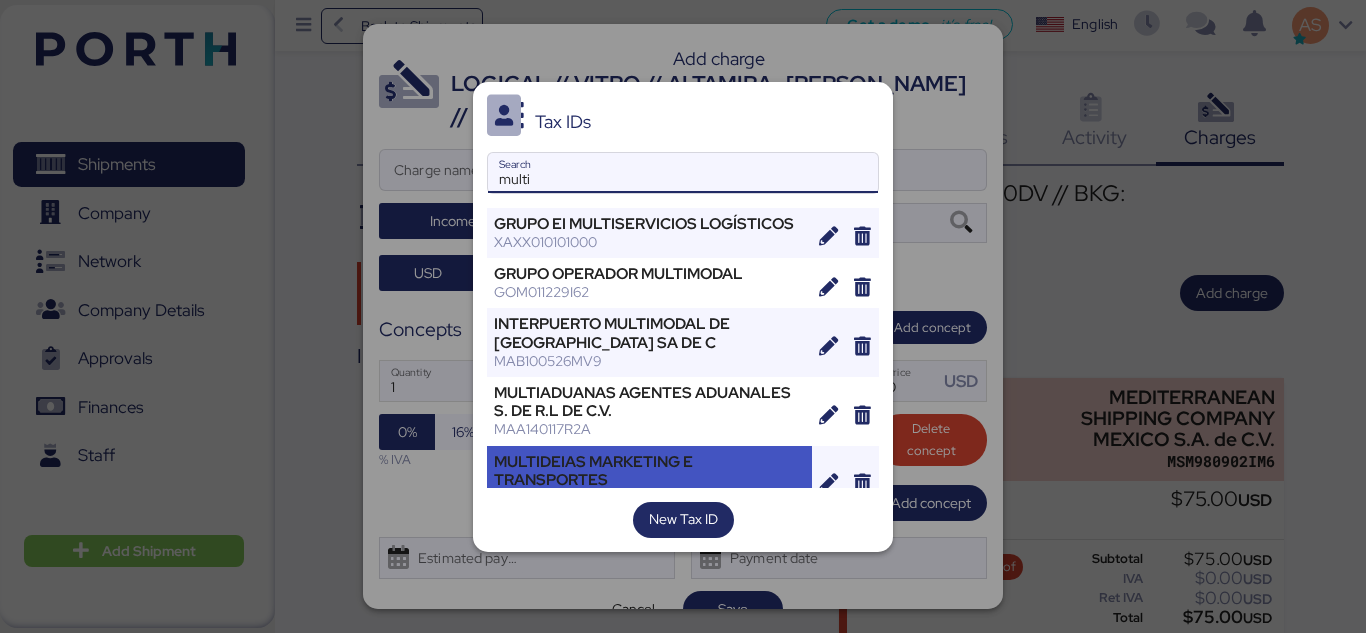 type on "multi" 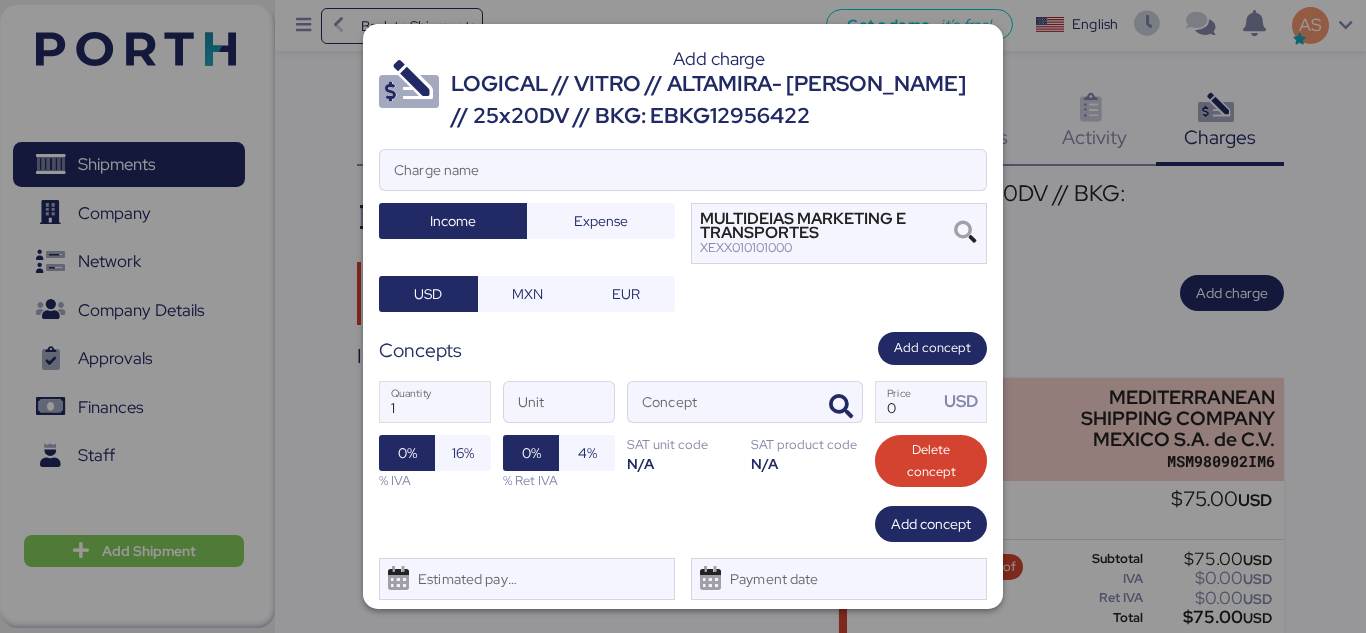 click on "N/A" at bounding box center (807, 463) 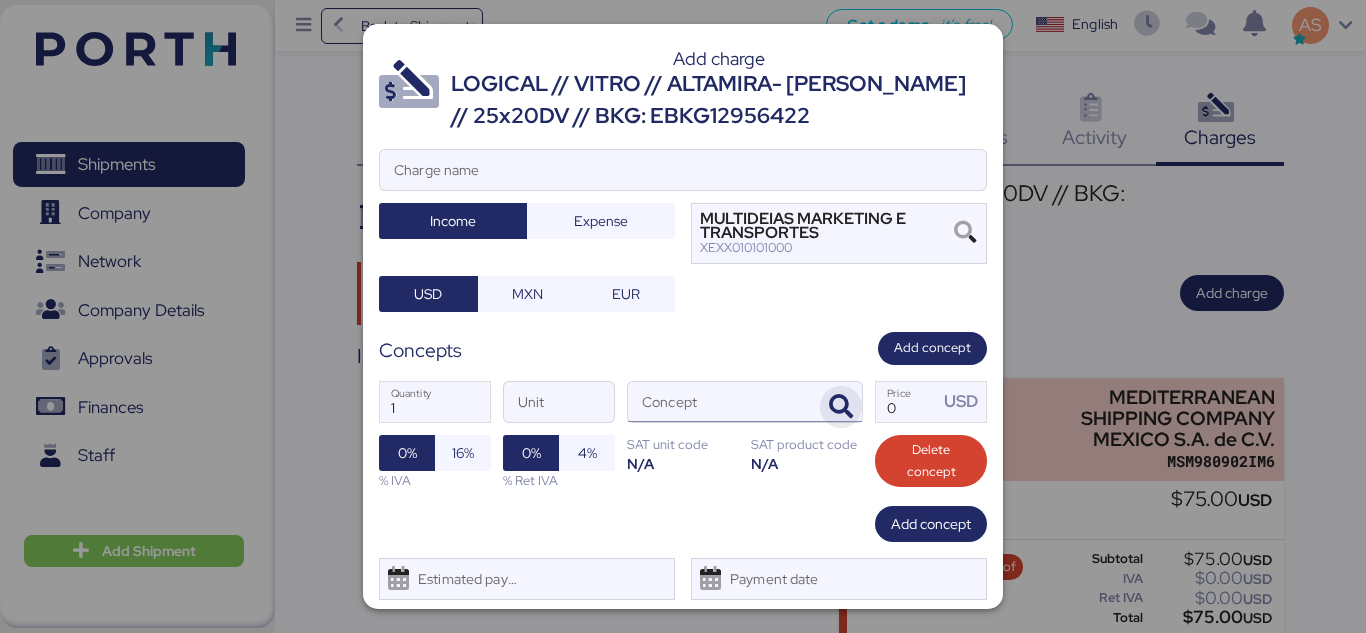 click at bounding box center [841, 407] 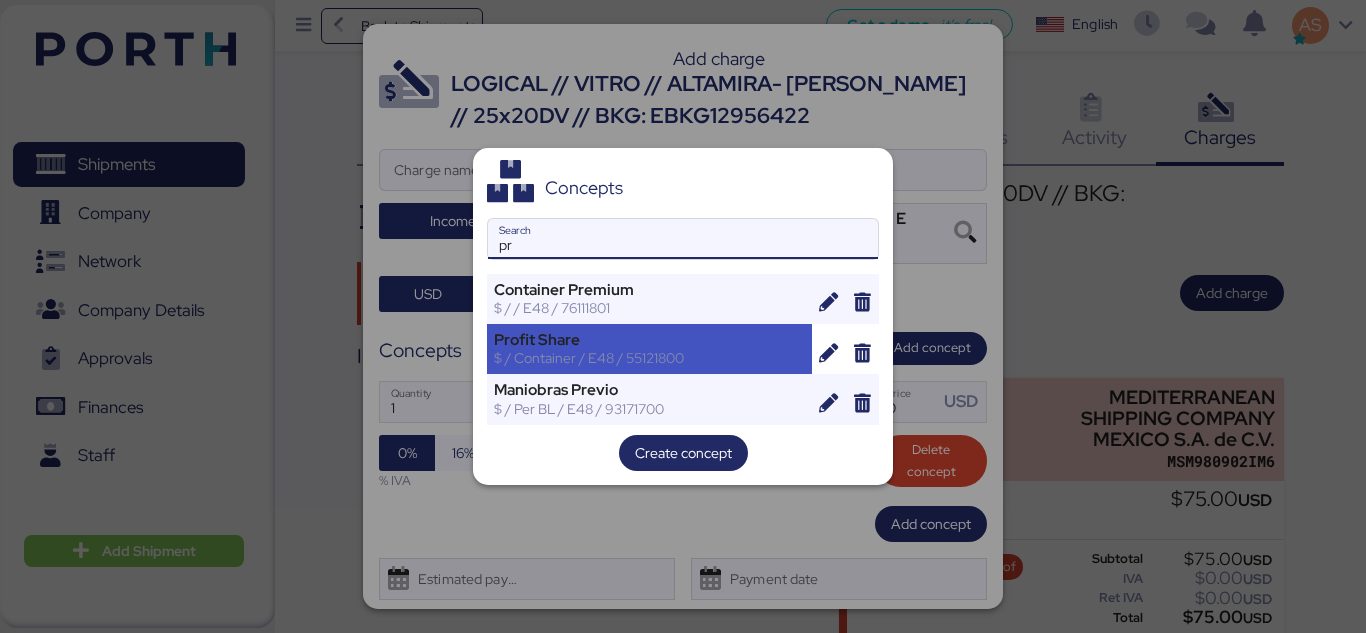 type on "pr" 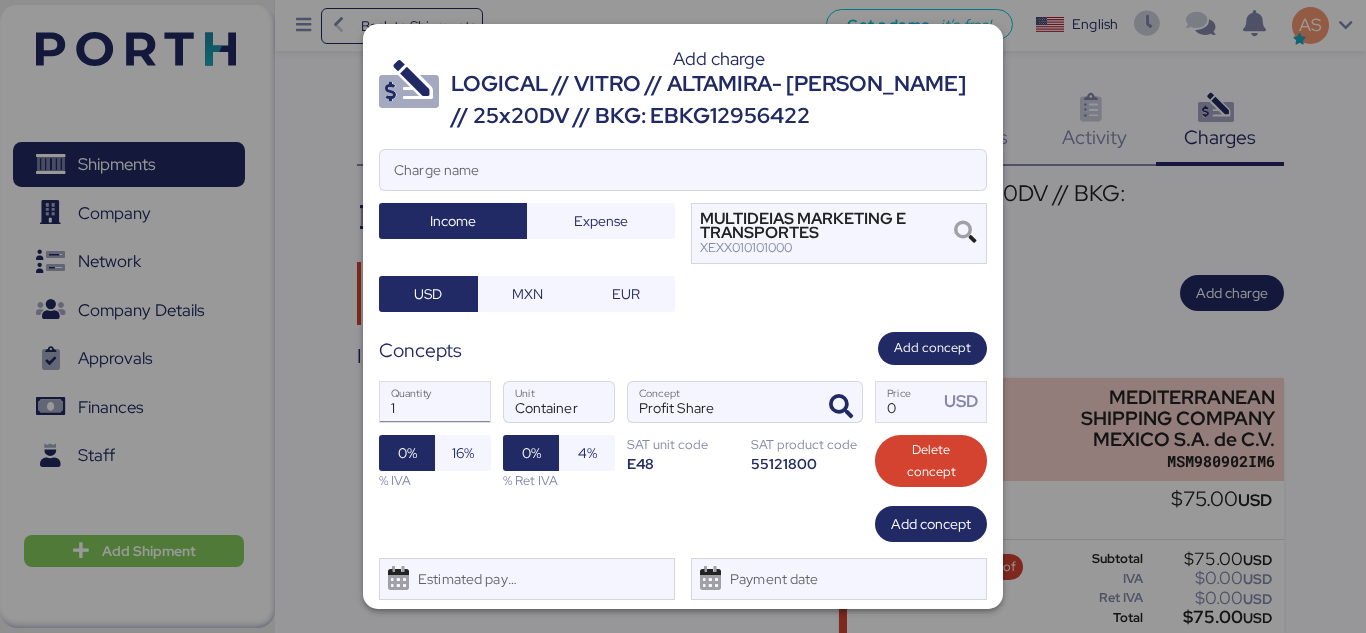 click on "1" at bounding box center (435, 402) 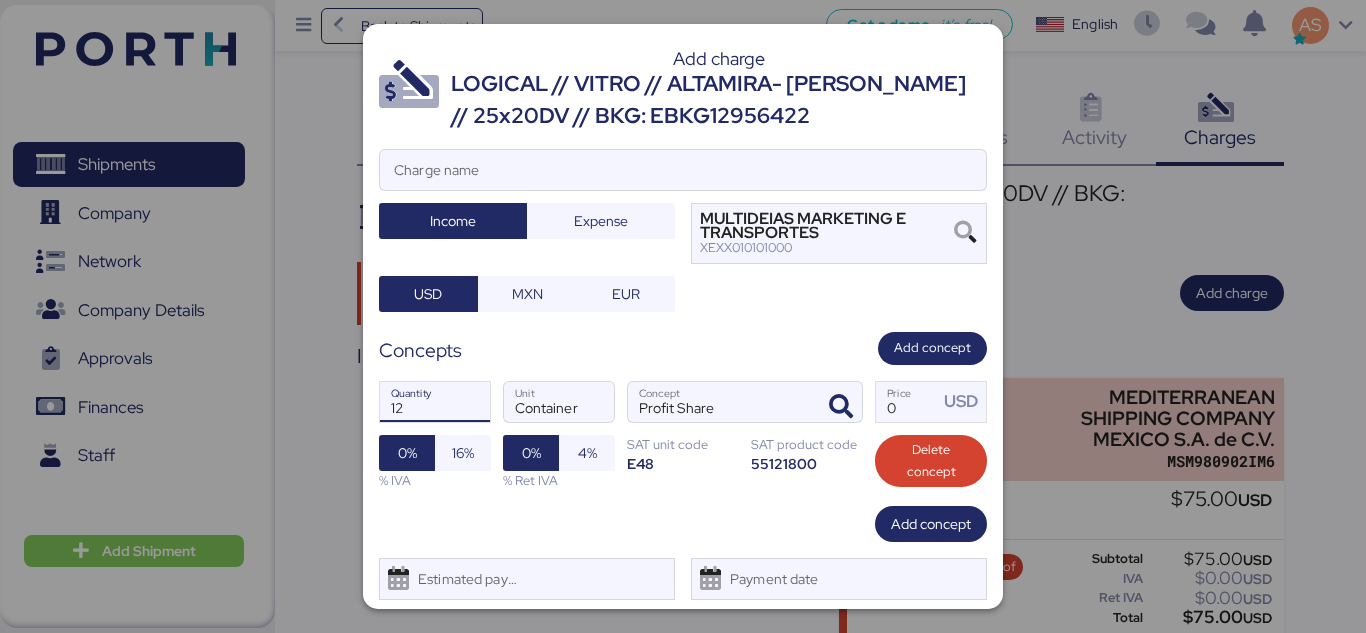 type on "1" 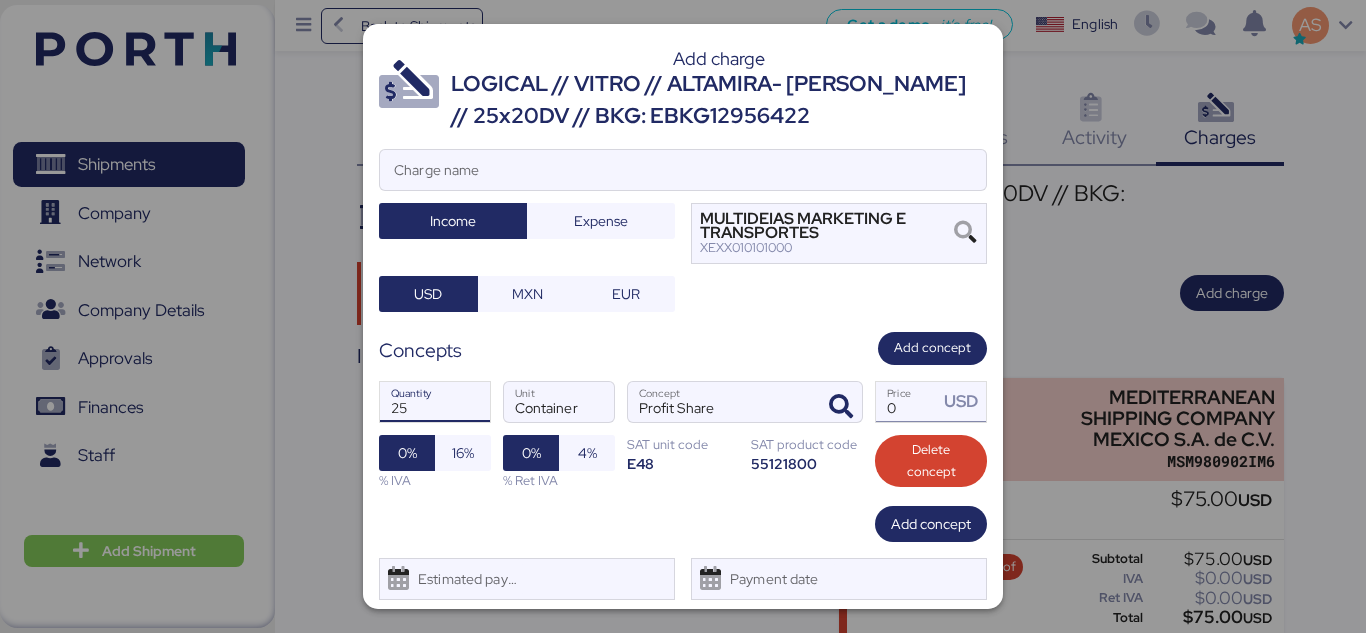 type on "25" 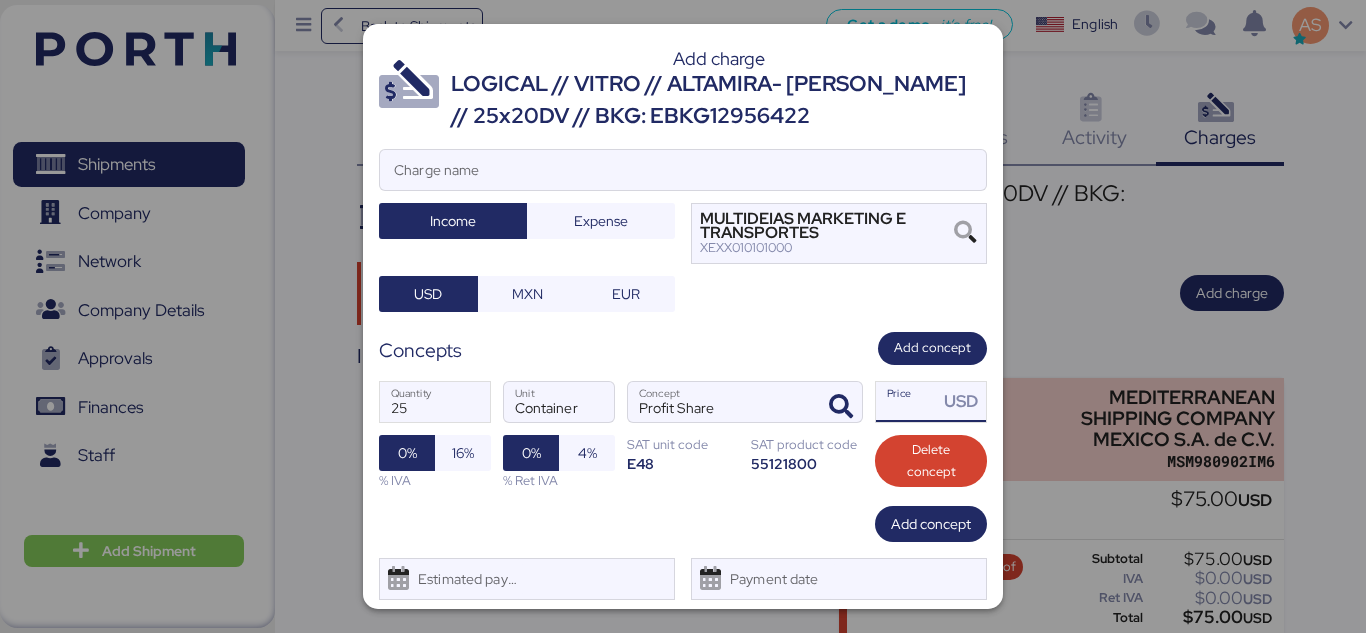 click on "Price USD" at bounding box center [907, 402] 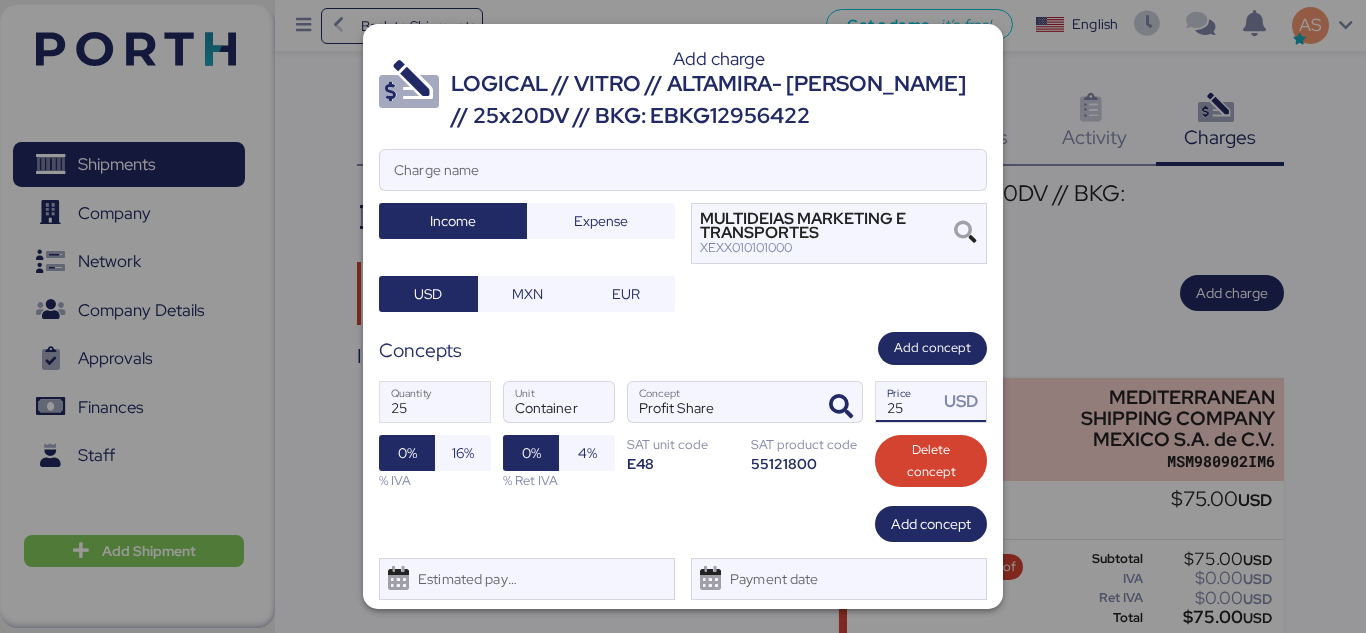 scroll, scrollTop: 55, scrollLeft: 0, axis: vertical 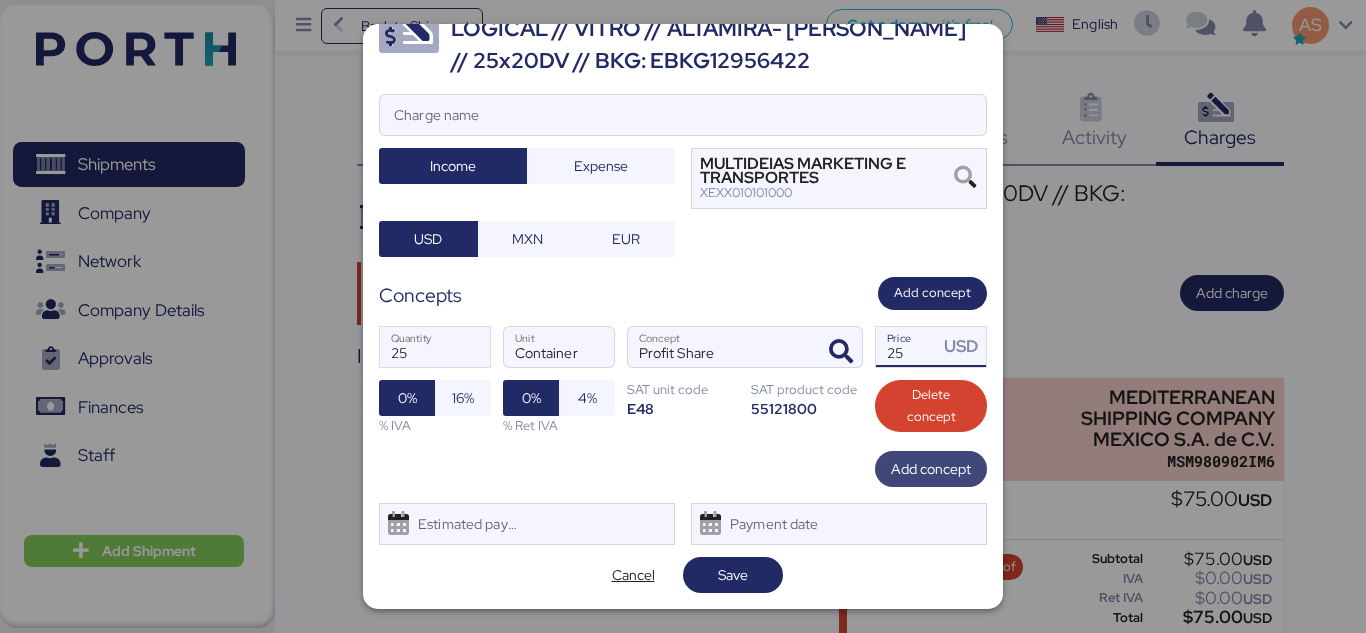 type on "25" 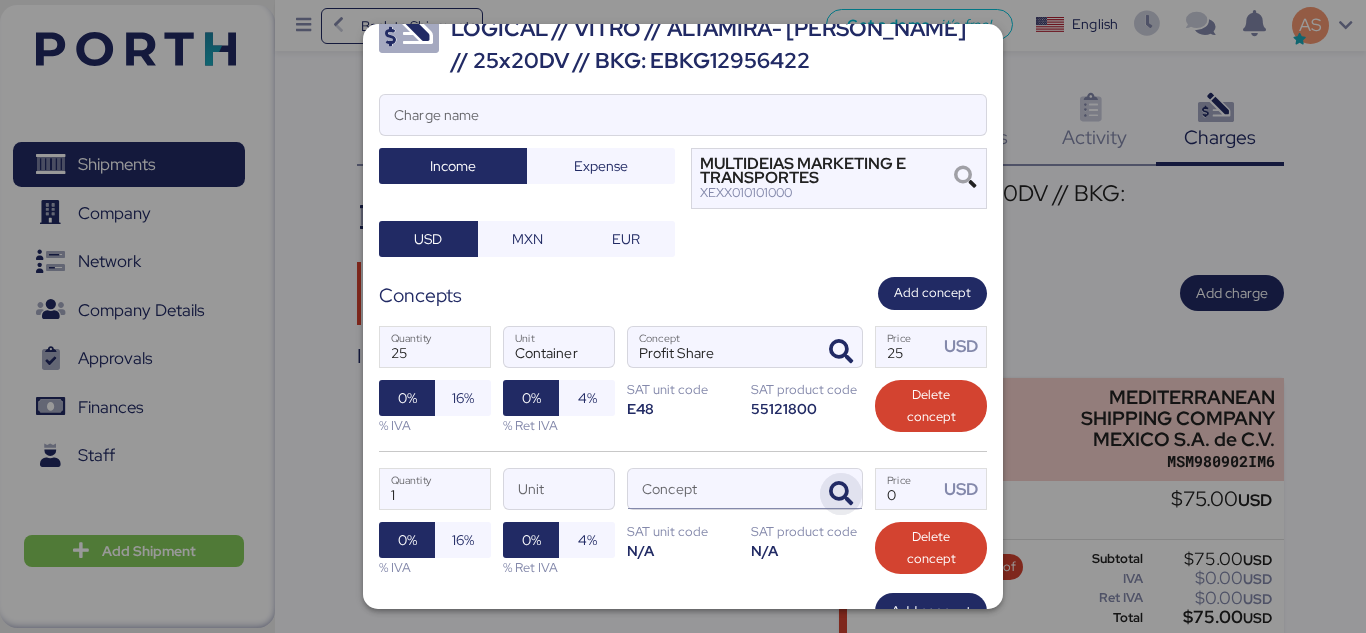 click at bounding box center [841, 494] 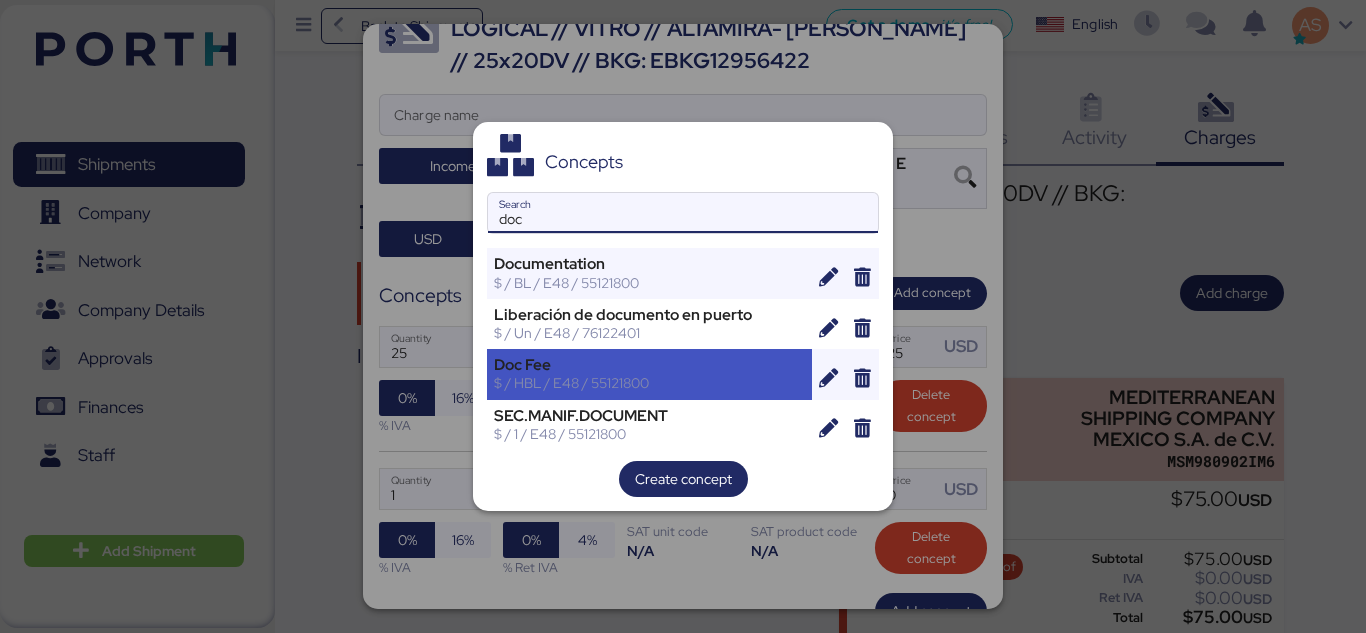 type on "doc" 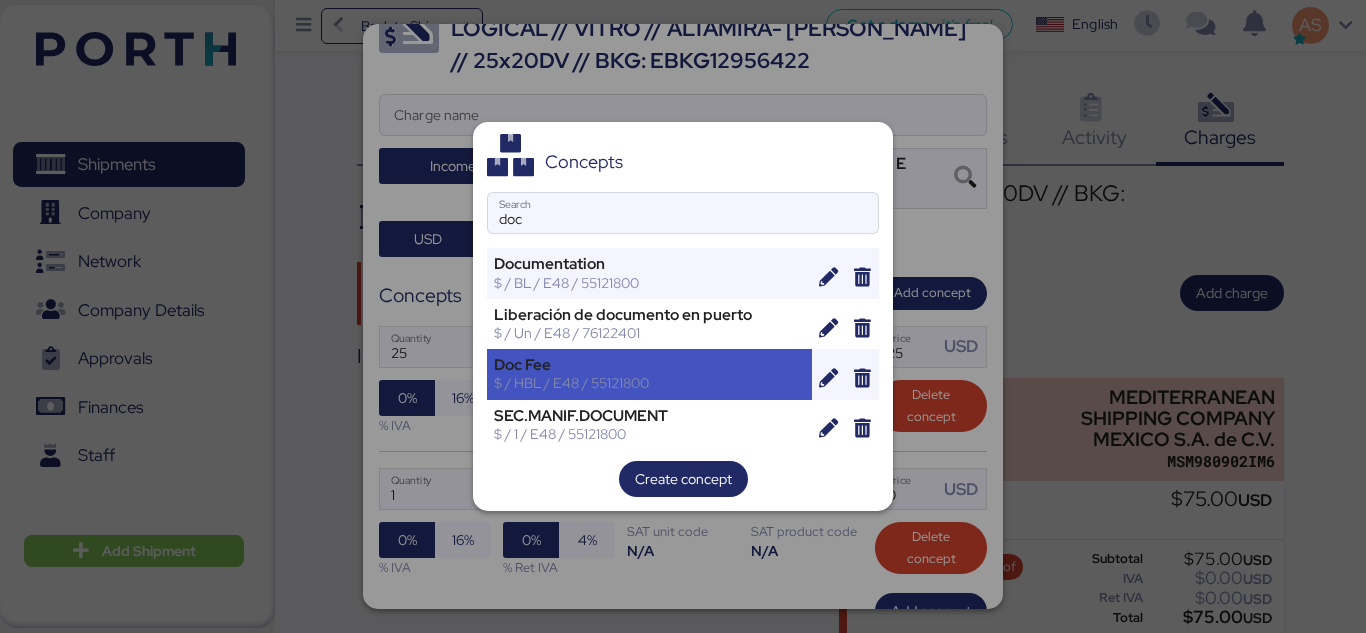 click on "$ / HBL /
E48 / 55121800" at bounding box center (649, 383) 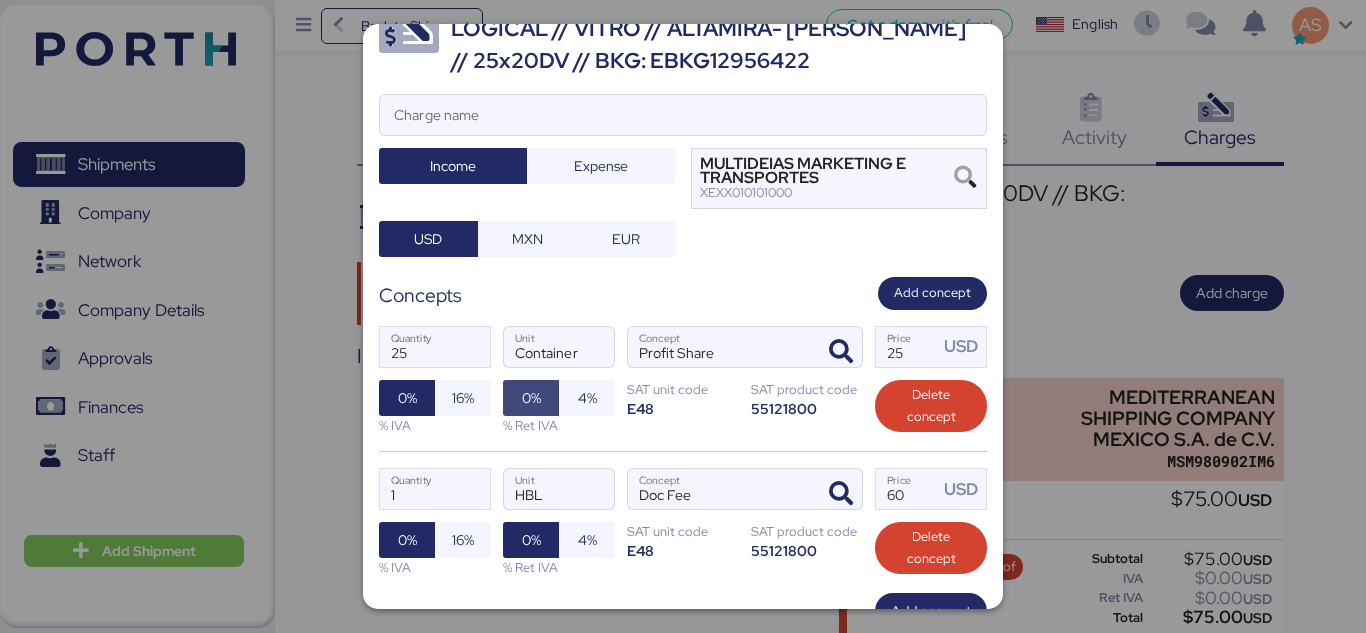 scroll, scrollTop: 197, scrollLeft: 0, axis: vertical 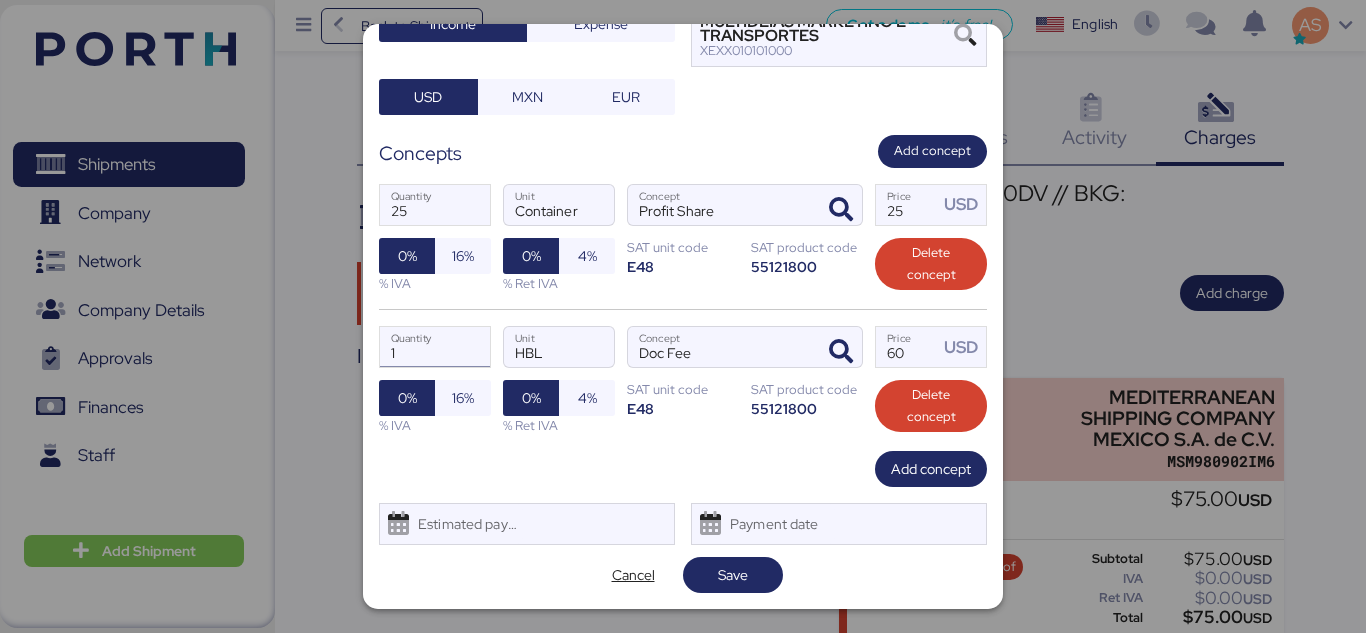click on "1" at bounding box center (435, 347) 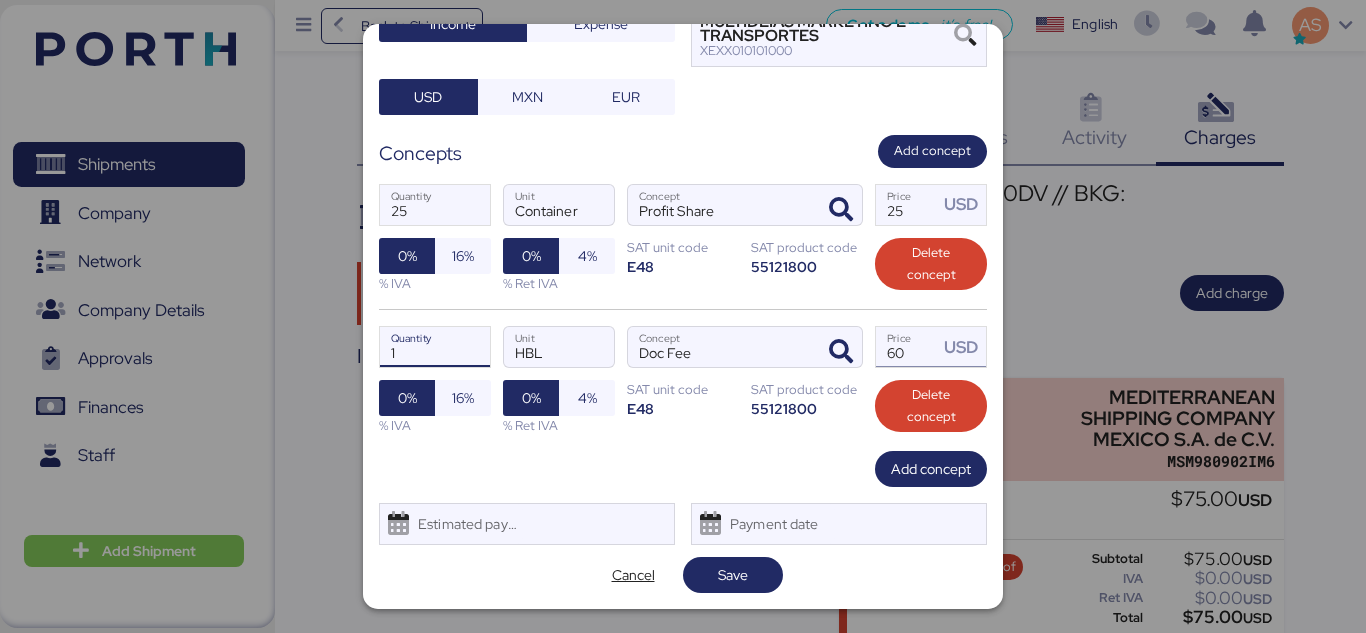 click on "60" at bounding box center (907, 347) 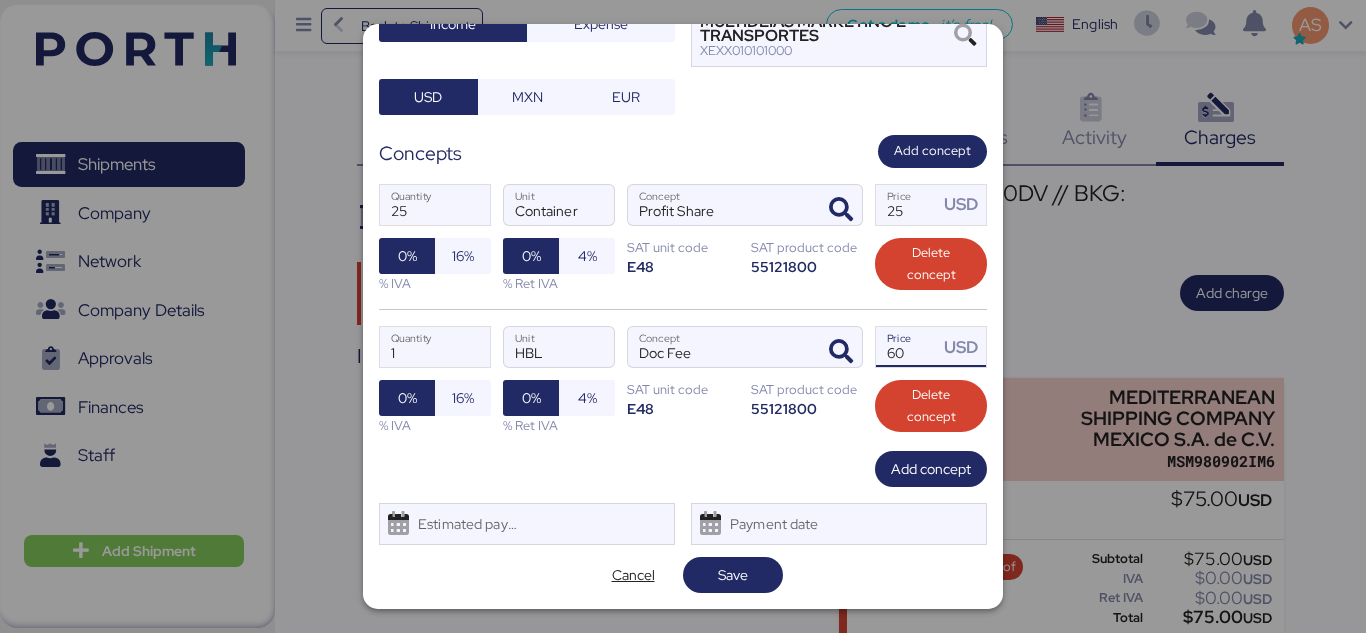 type on "6" 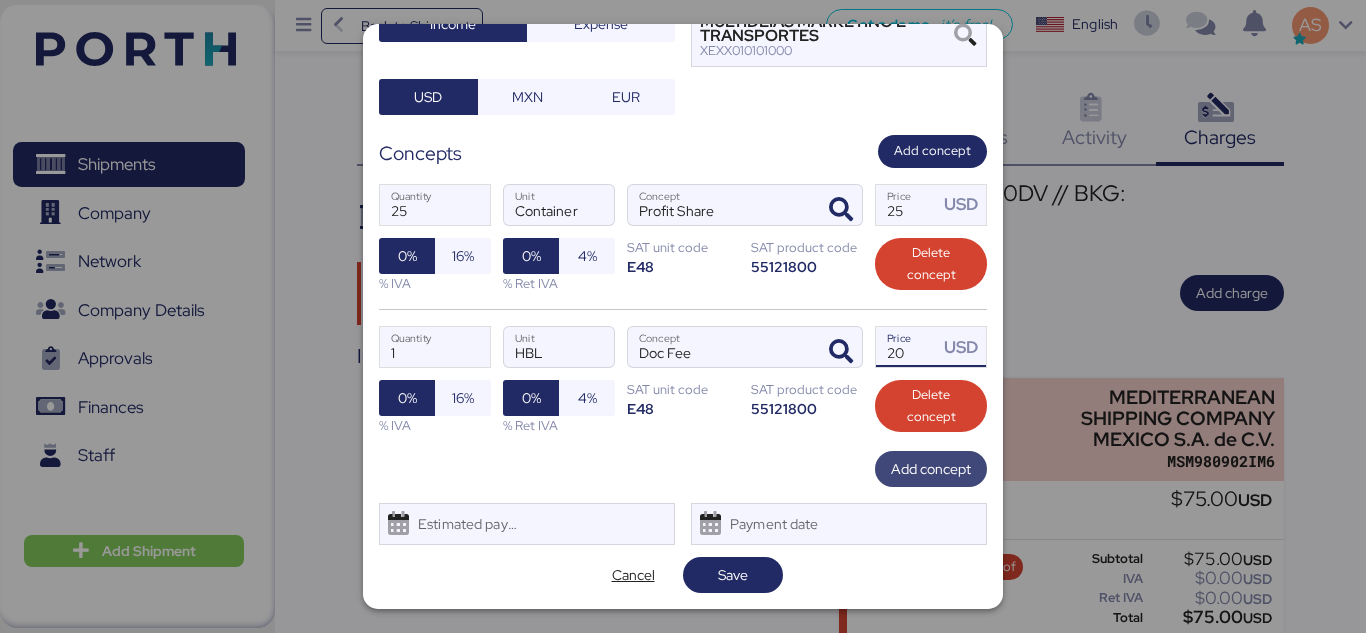 type on "20" 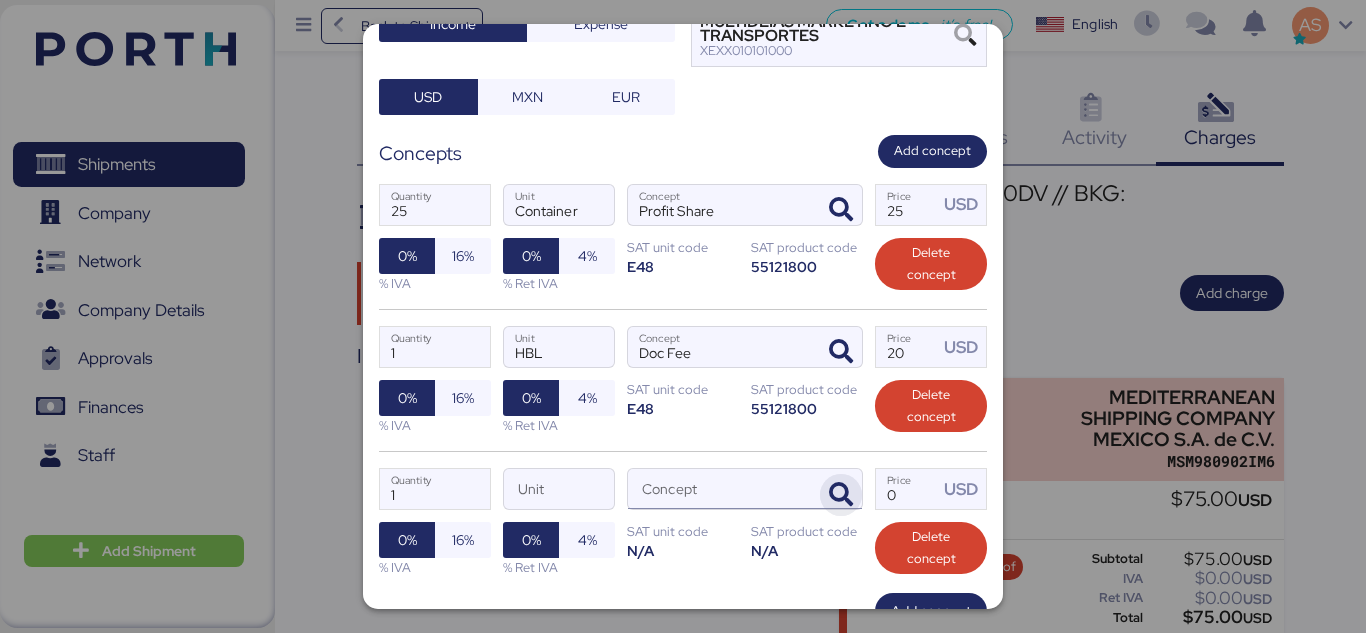 click at bounding box center [841, 495] 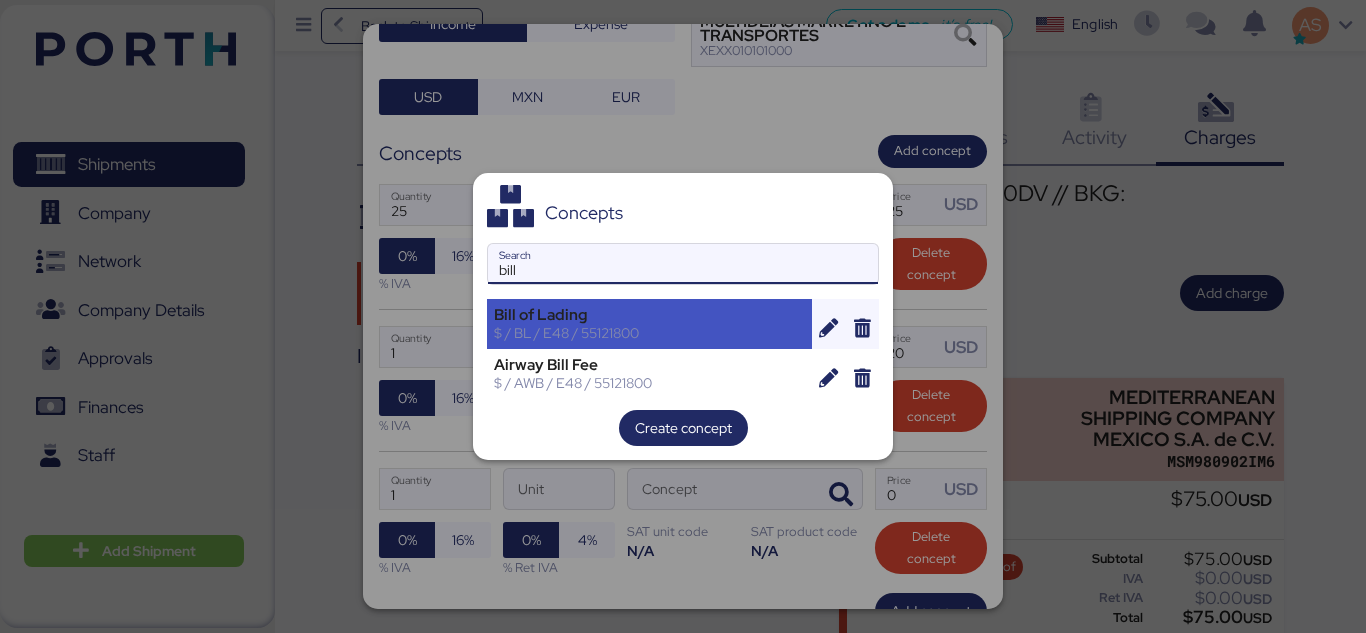 type on "bill" 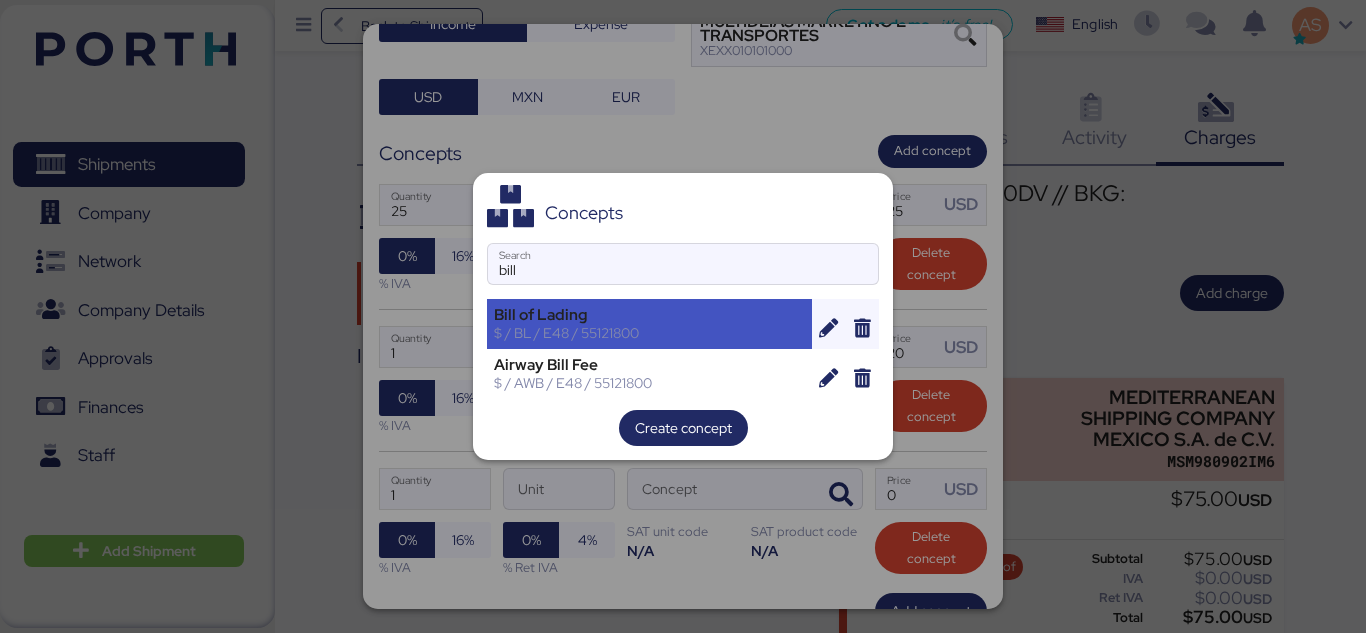 click on "Bill of Lading
$ / BL /
E48 / 55121800" at bounding box center (649, 324) 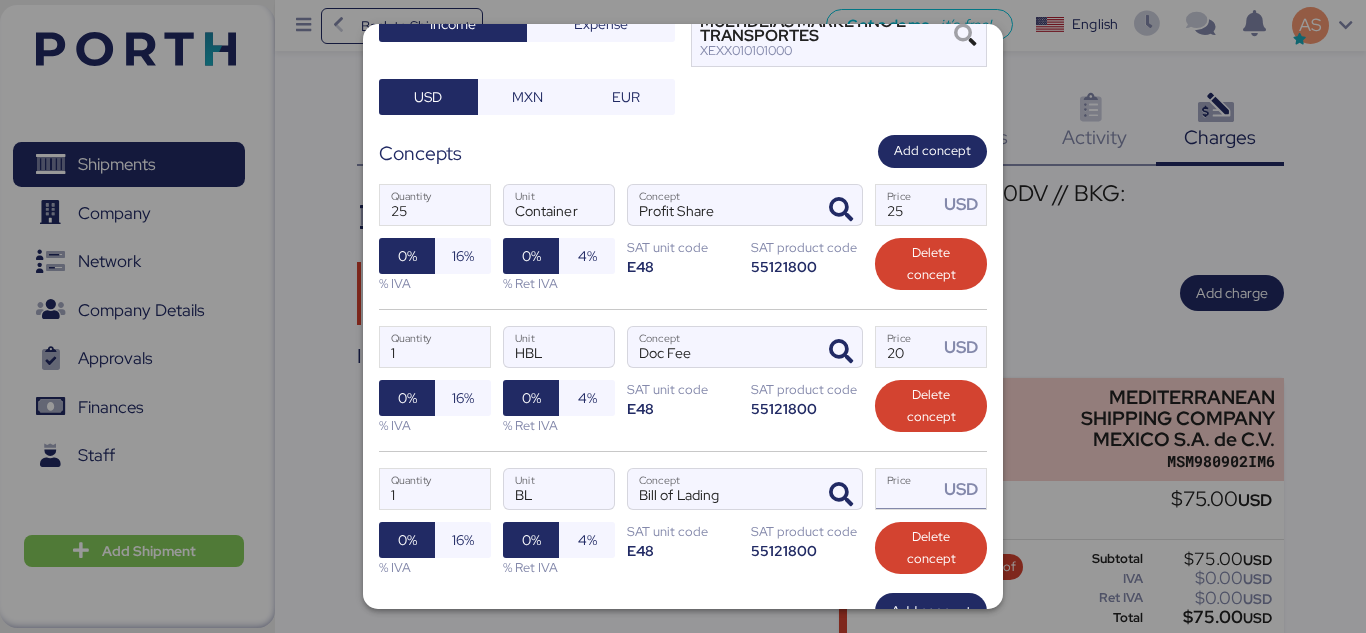 click on "Price USD" at bounding box center [907, 489] 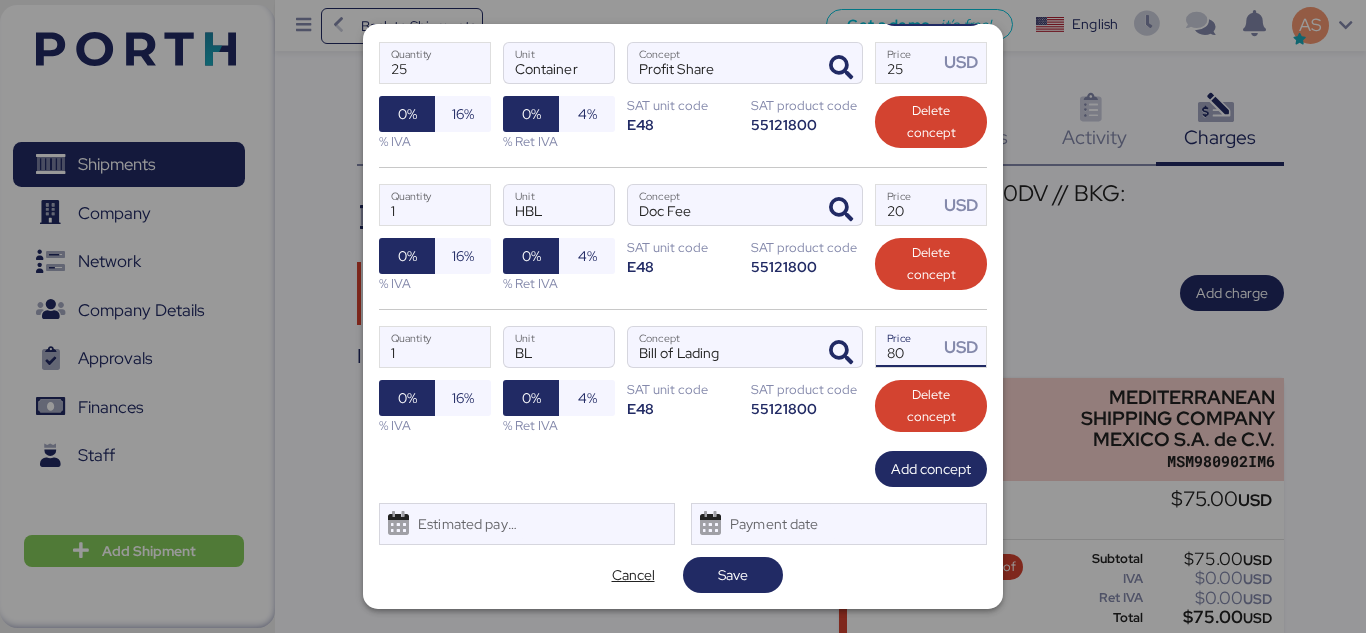 scroll, scrollTop: 0, scrollLeft: 0, axis: both 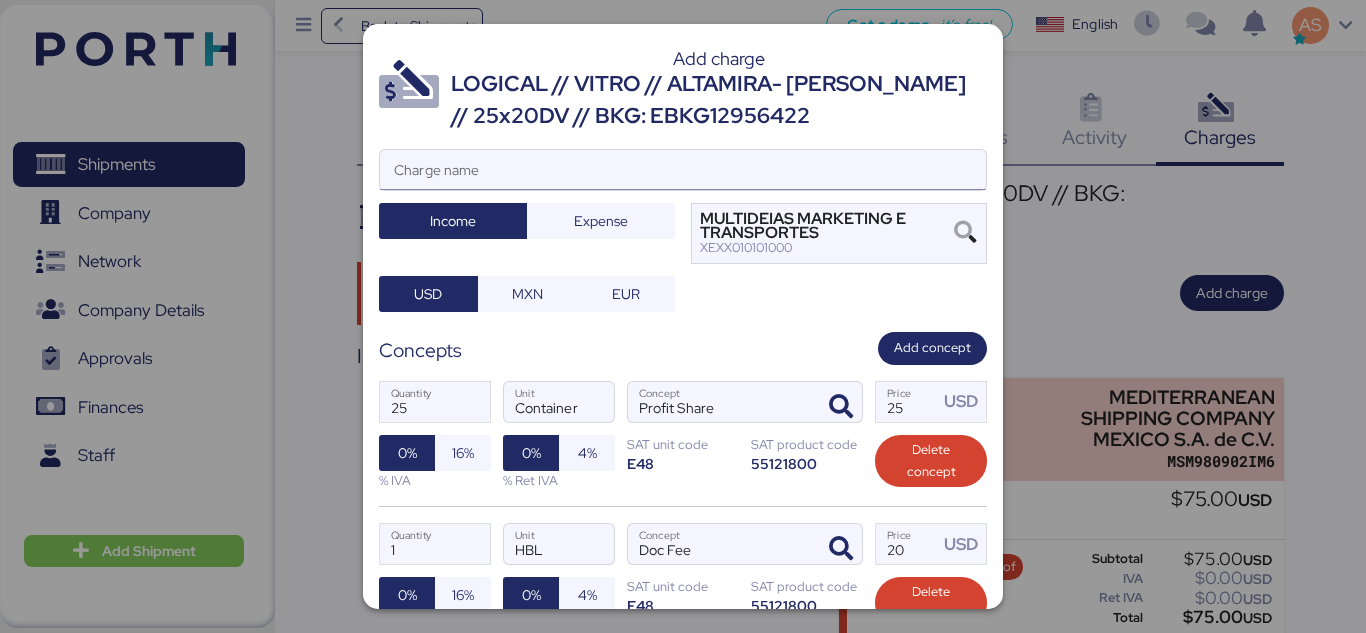 type on "80" 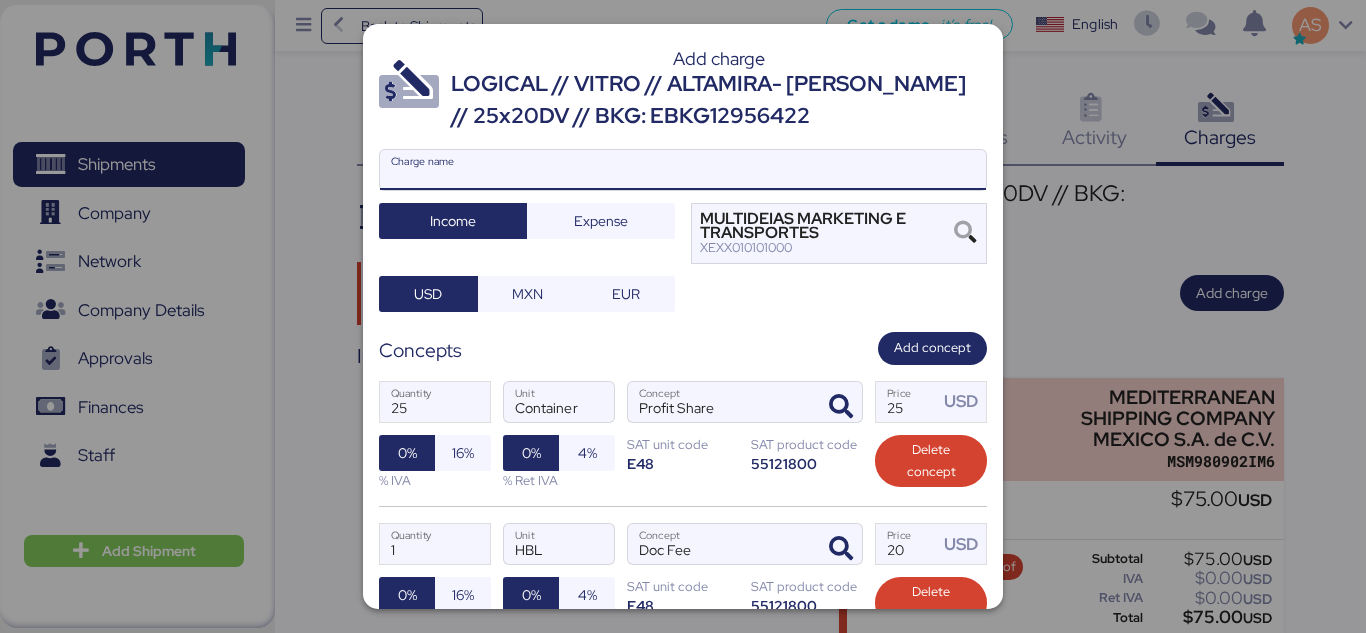 click on "Charge name" at bounding box center [683, 170] 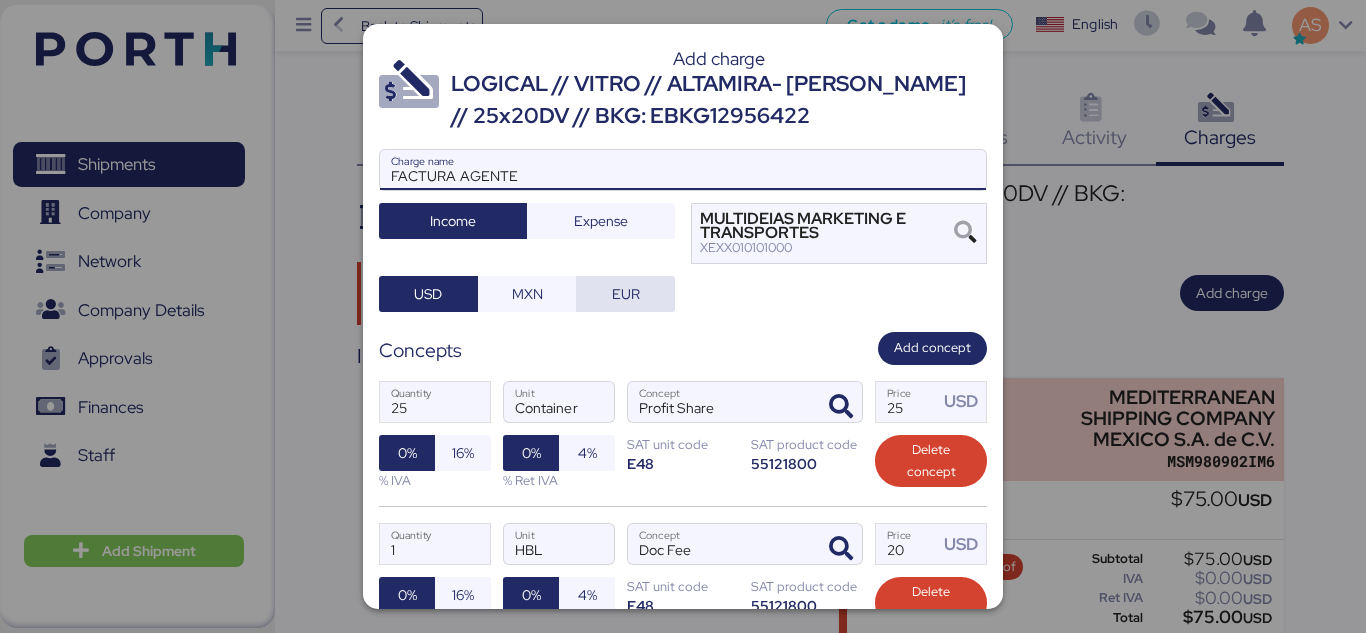 type on "FACTURA AGENTE" 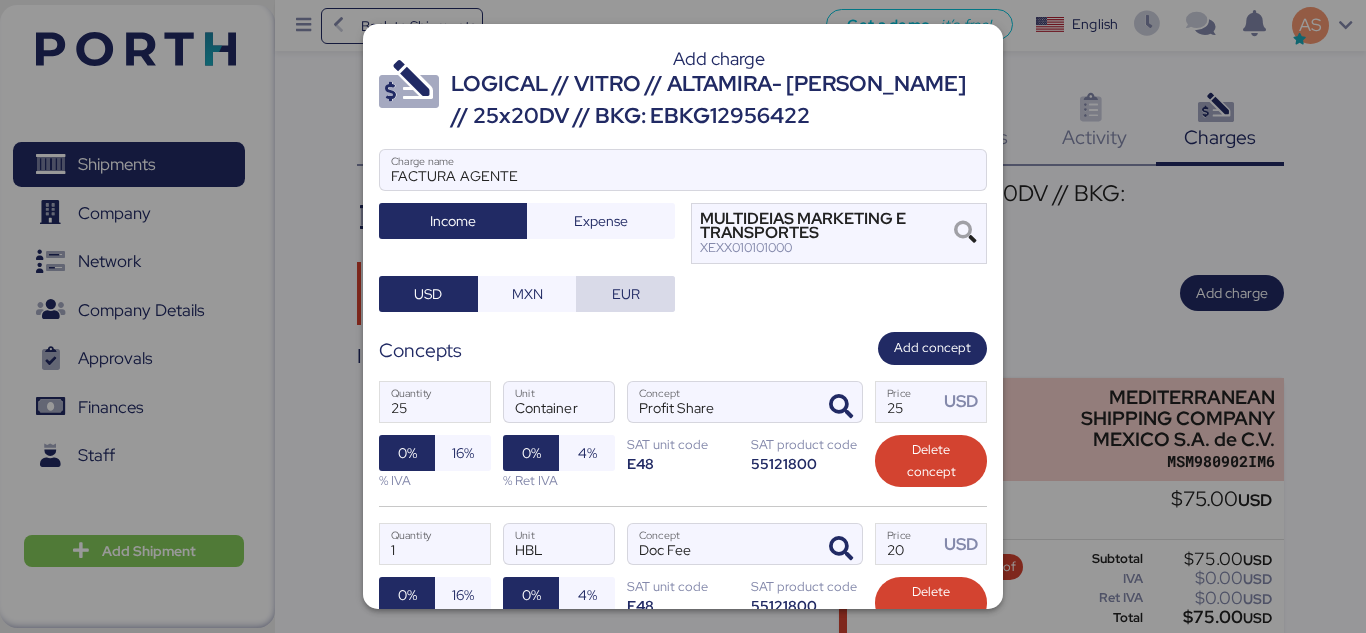 click on "EUR" at bounding box center (625, 294) 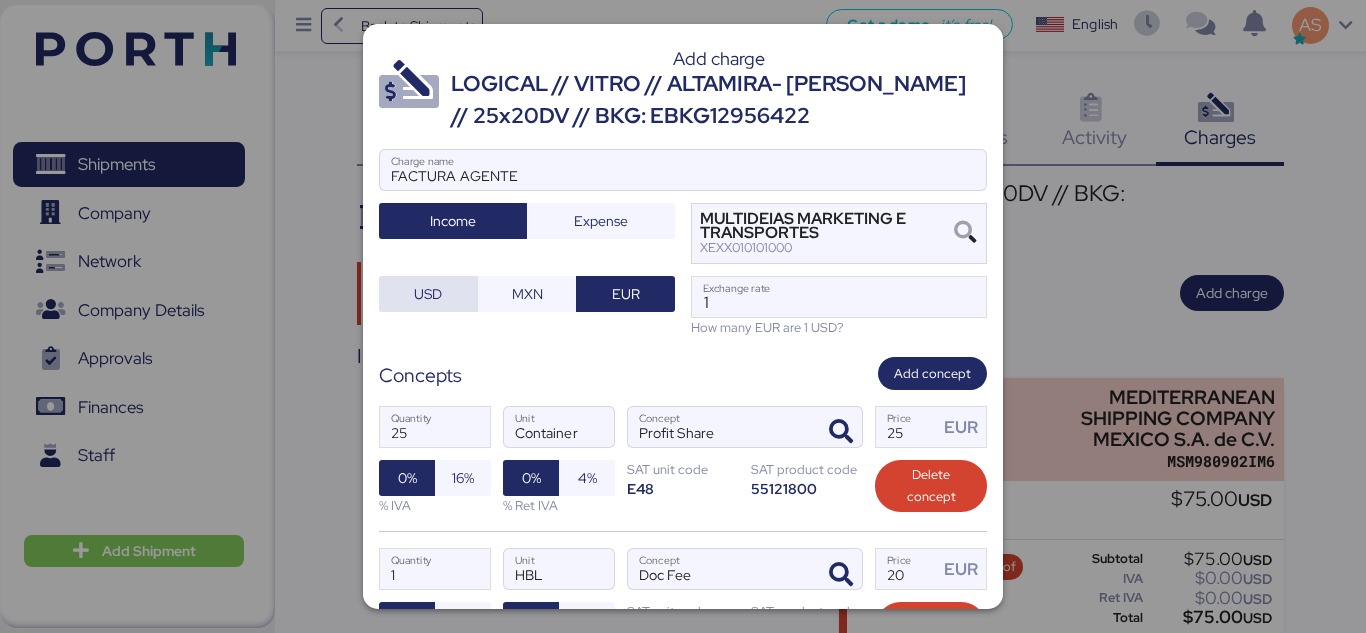 click on "USD" at bounding box center [428, 294] 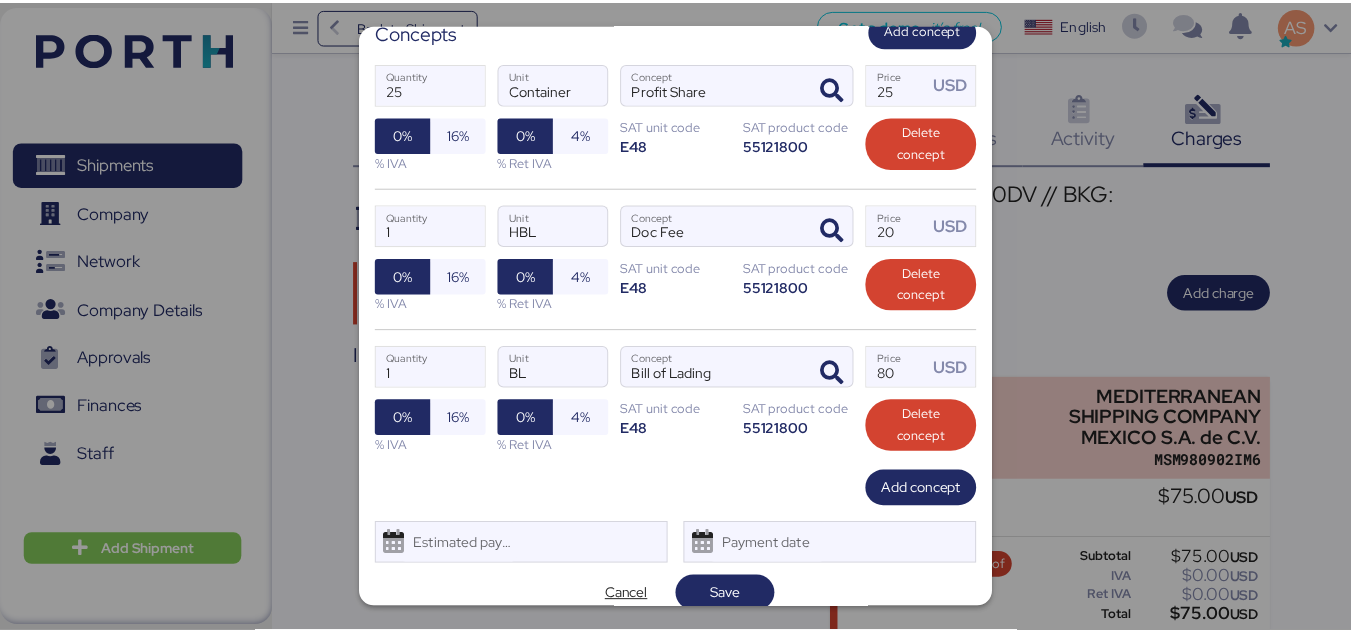 scroll, scrollTop: 339, scrollLeft: 0, axis: vertical 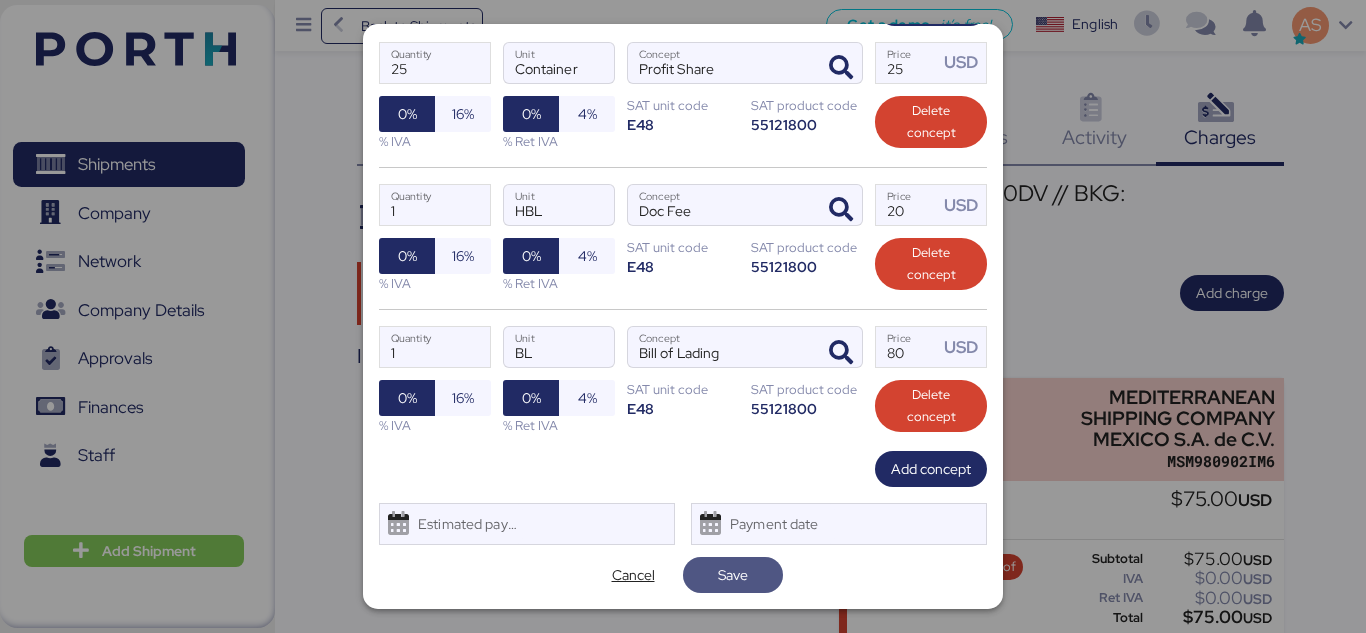 click on "Save" at bounding box center (733, 575) 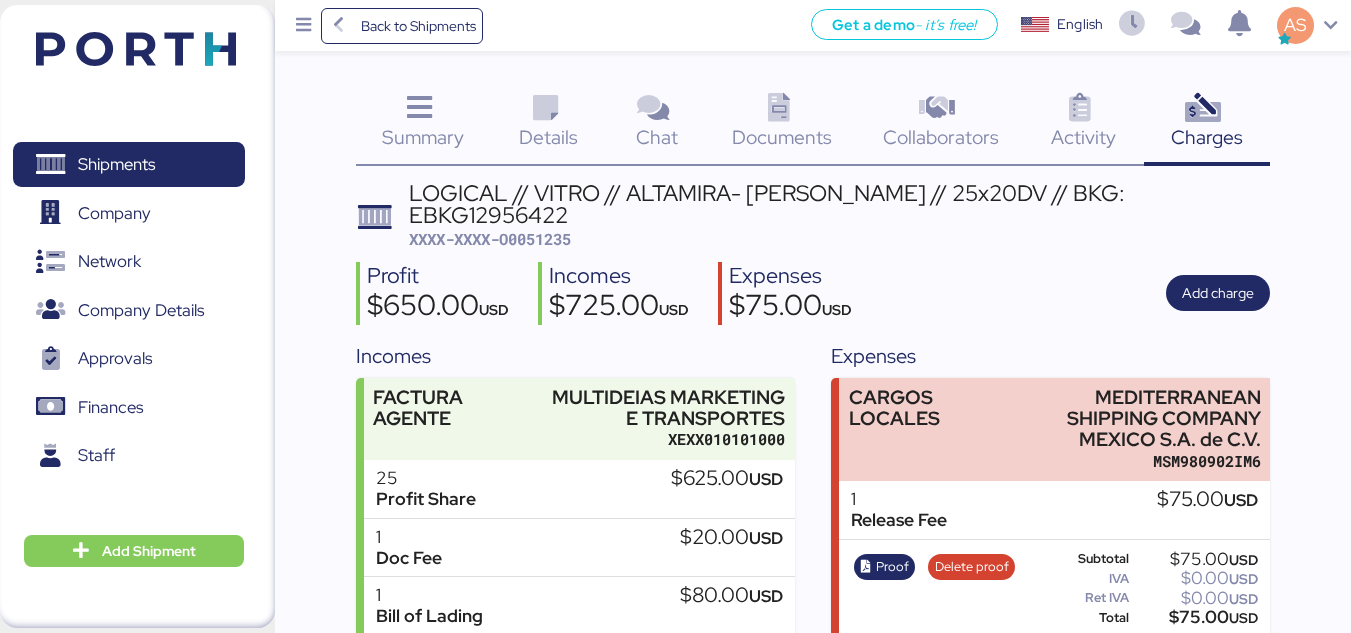 click on "XXXX-XXXX-O0051235" at bounding box center [490, 239] 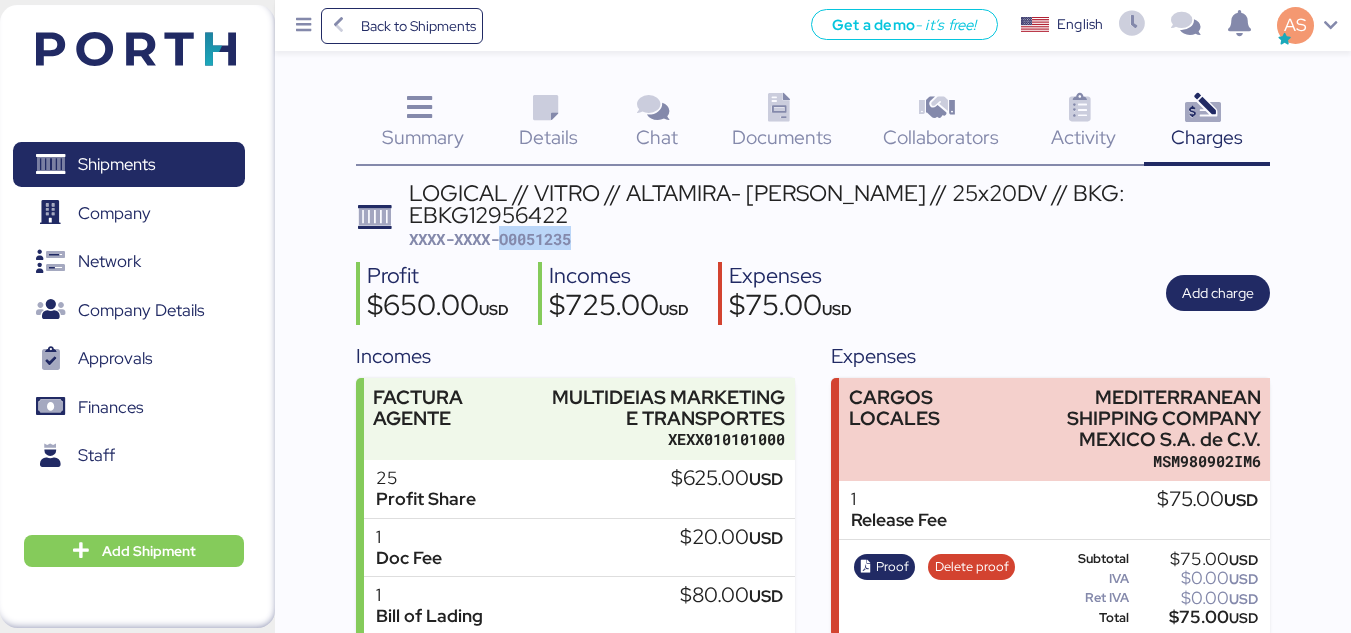 click on "XXXX-XXXX-O0051235" at bounding box center (490, 239) 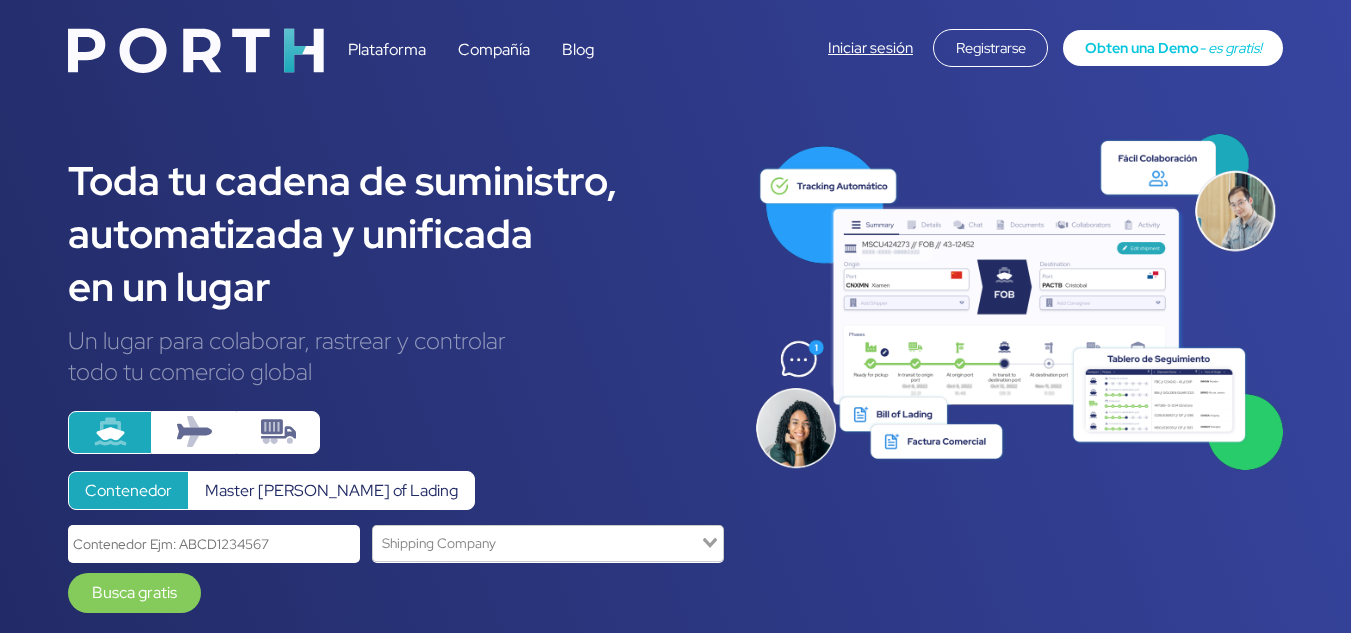scroll, scrollTop: 0, scrollLeft: 0, axis: both 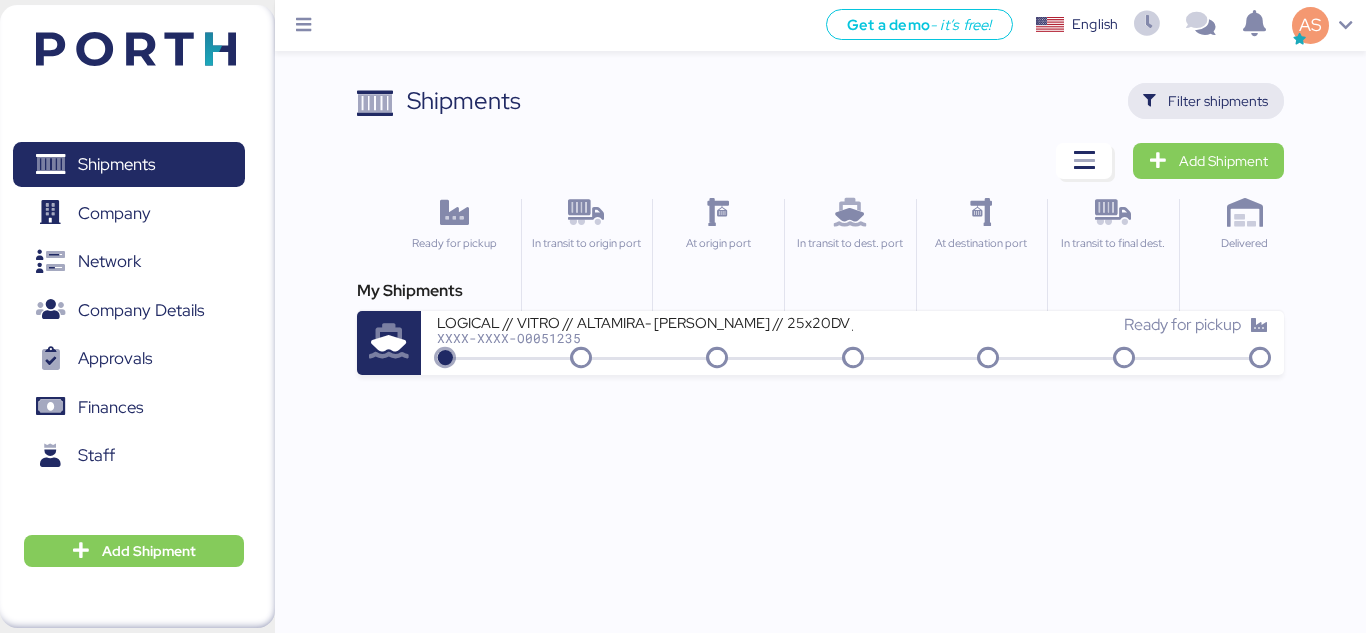 click on "Filter shipments" at bounding box center (1218, 101) 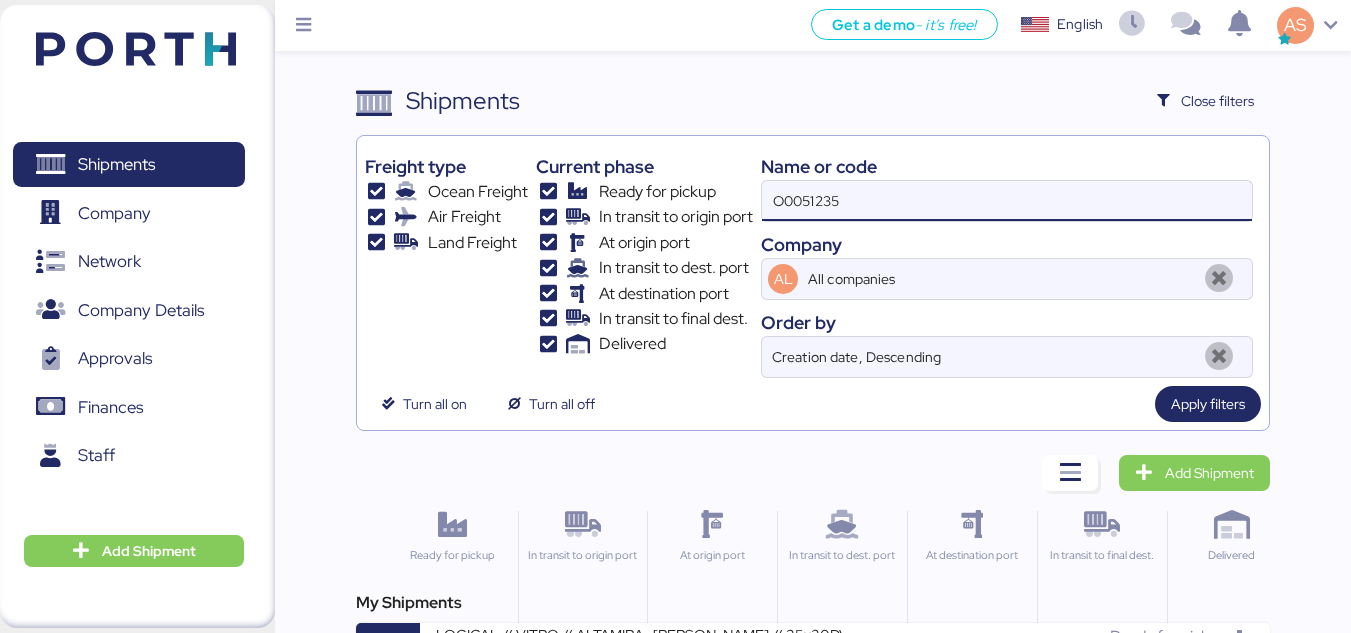 drag, startPoint x: 916, startPoint y: 215, endPoint x: 675, endPoint y: 212, distance: 241.01868 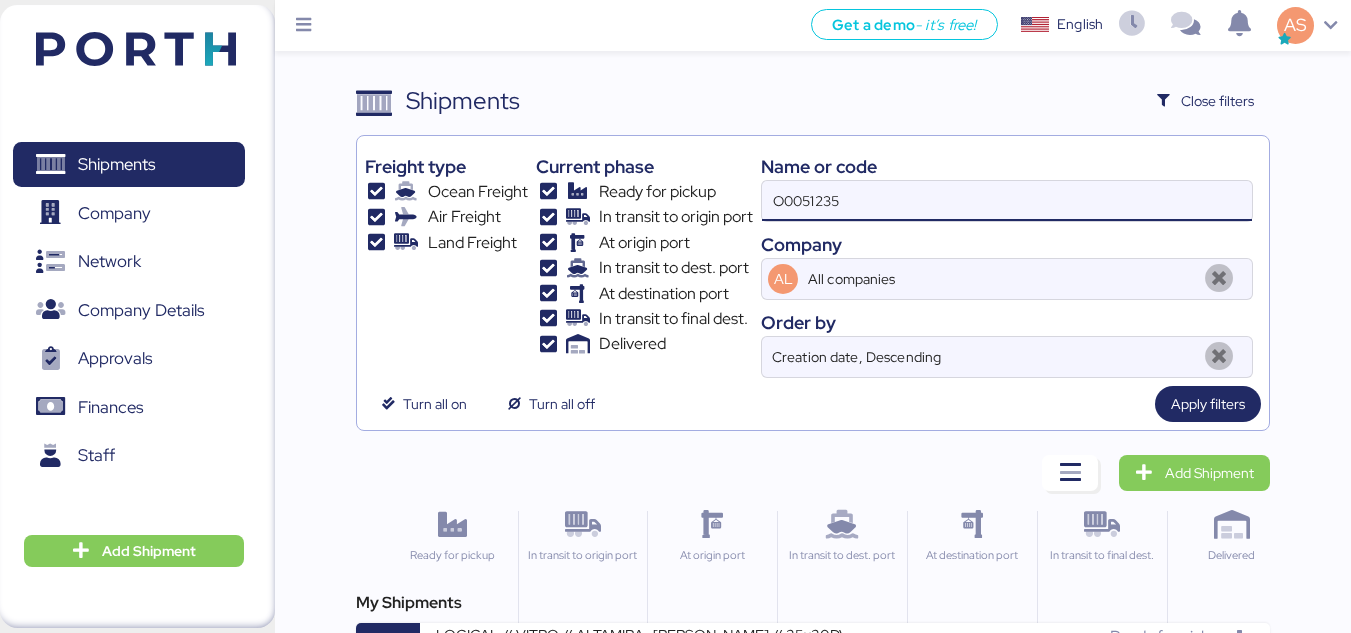 click on "Freight type   Ocean Freight   Air Freight   Land Freight Current phase   Ready for pickup   In transit to origin port   At origin port   In transit to dest. port   At destination port   In transit to final dest.   Delivered Name or code O0051235 Company AL All companies   Order by Creation date, Descending" at bounding box center (813, 261) 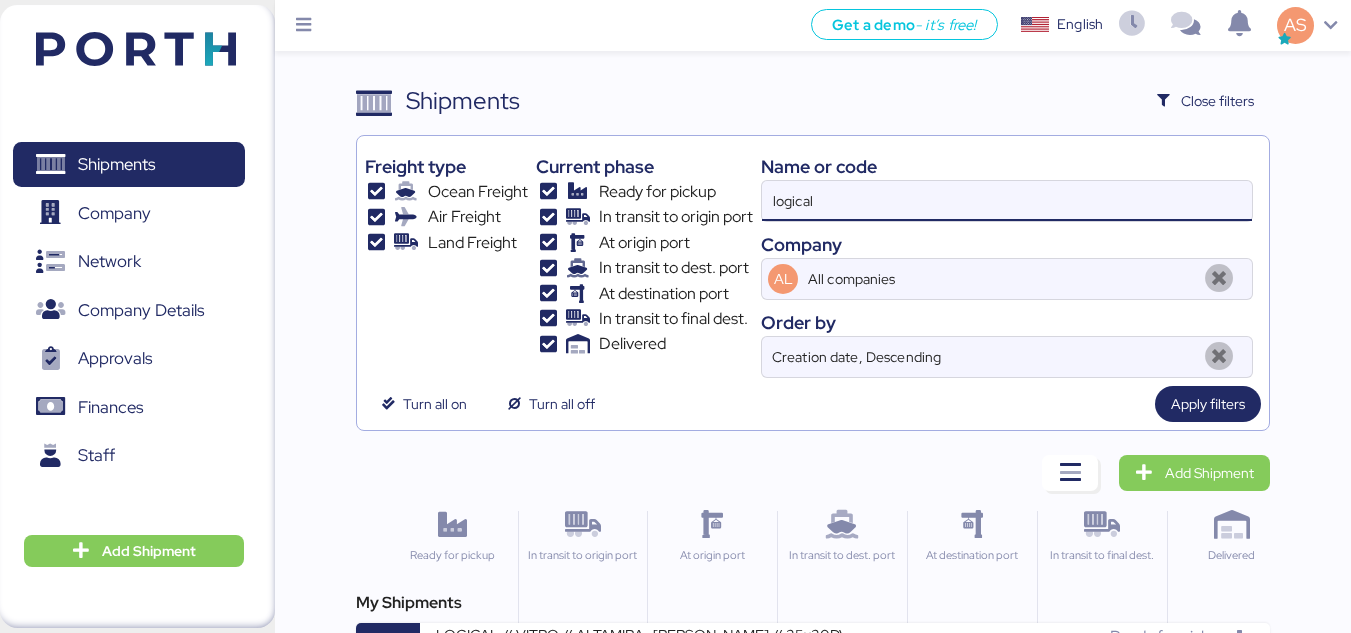 type on "logical" 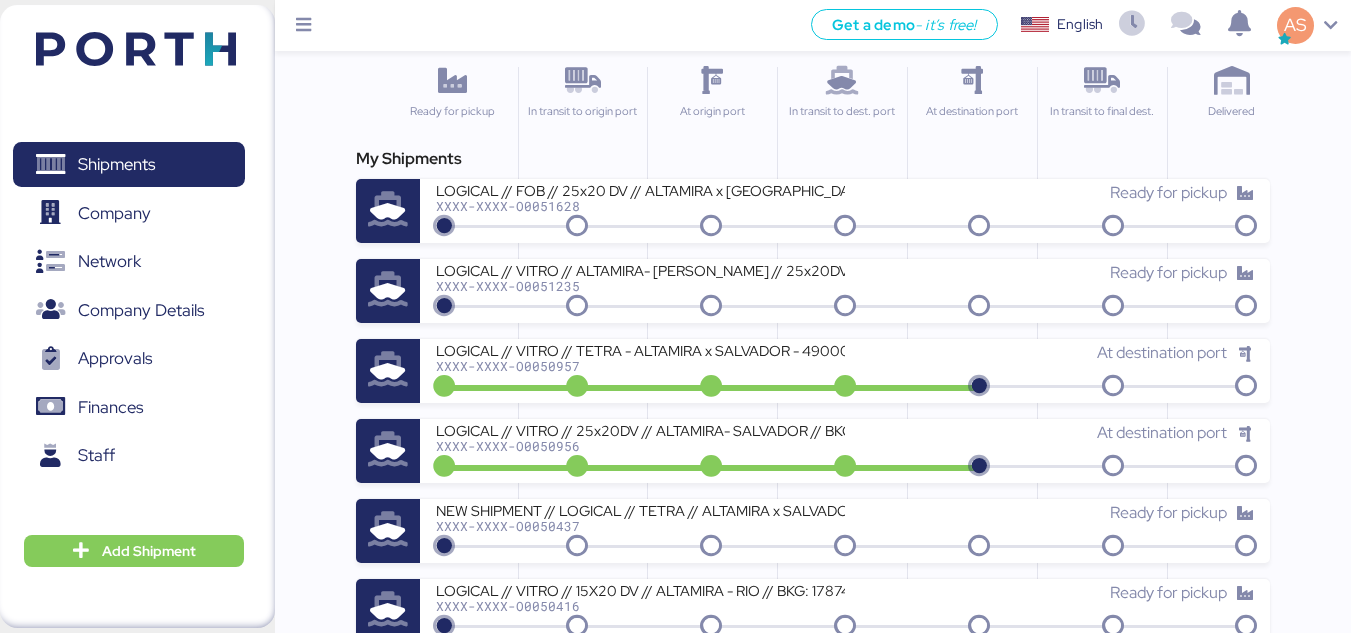 scroll, scrollTop: 445, scrollLeft: 0, axis: vertical 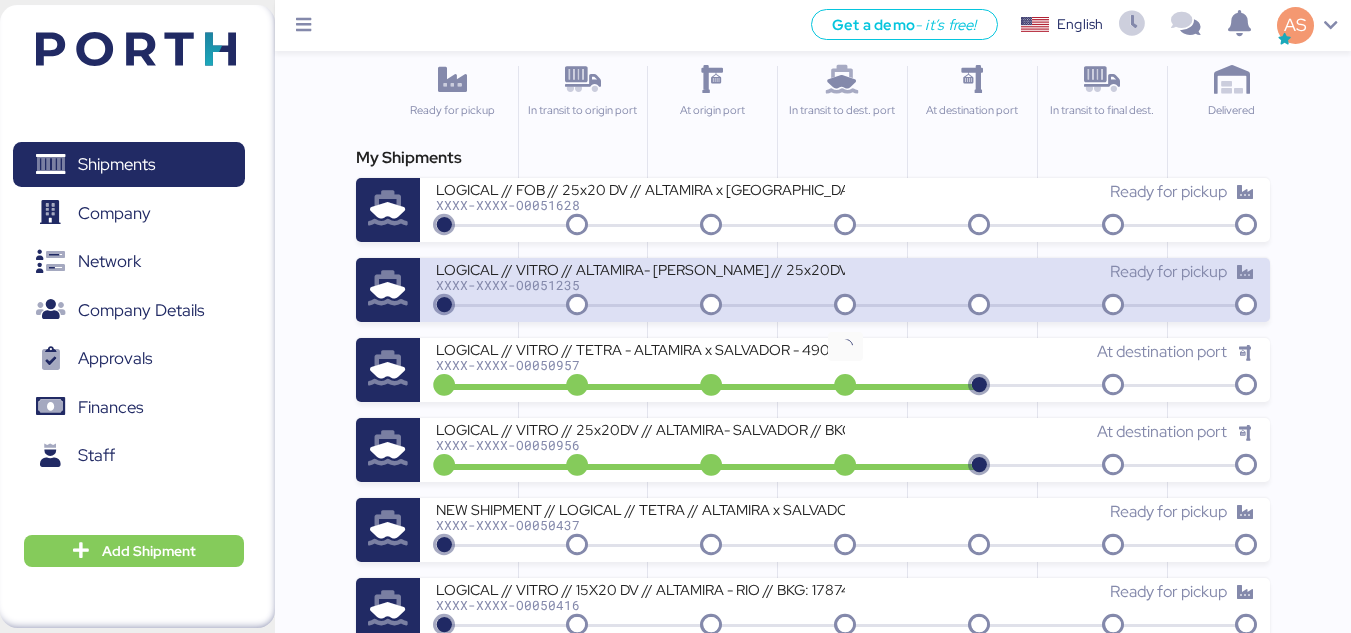 click on "Ready for pickup" at bounding box center [1049, 272] 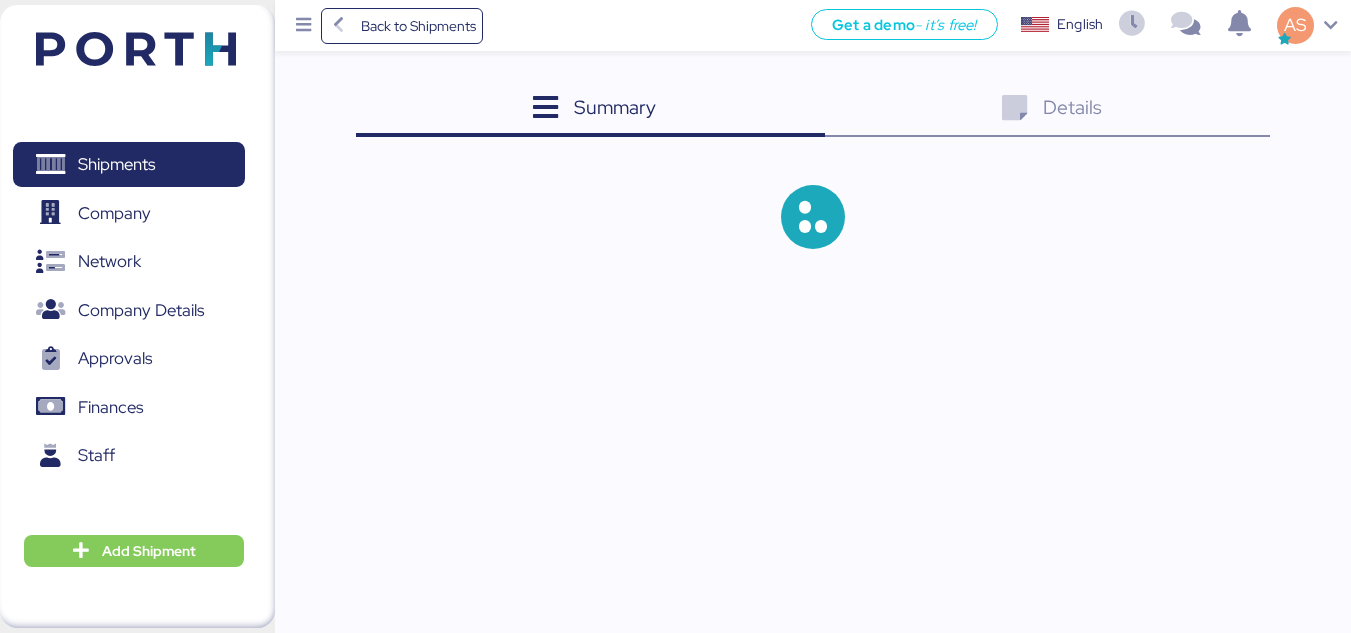 scroll, scrollTop: 0, scrollLeft: 0, axis: both 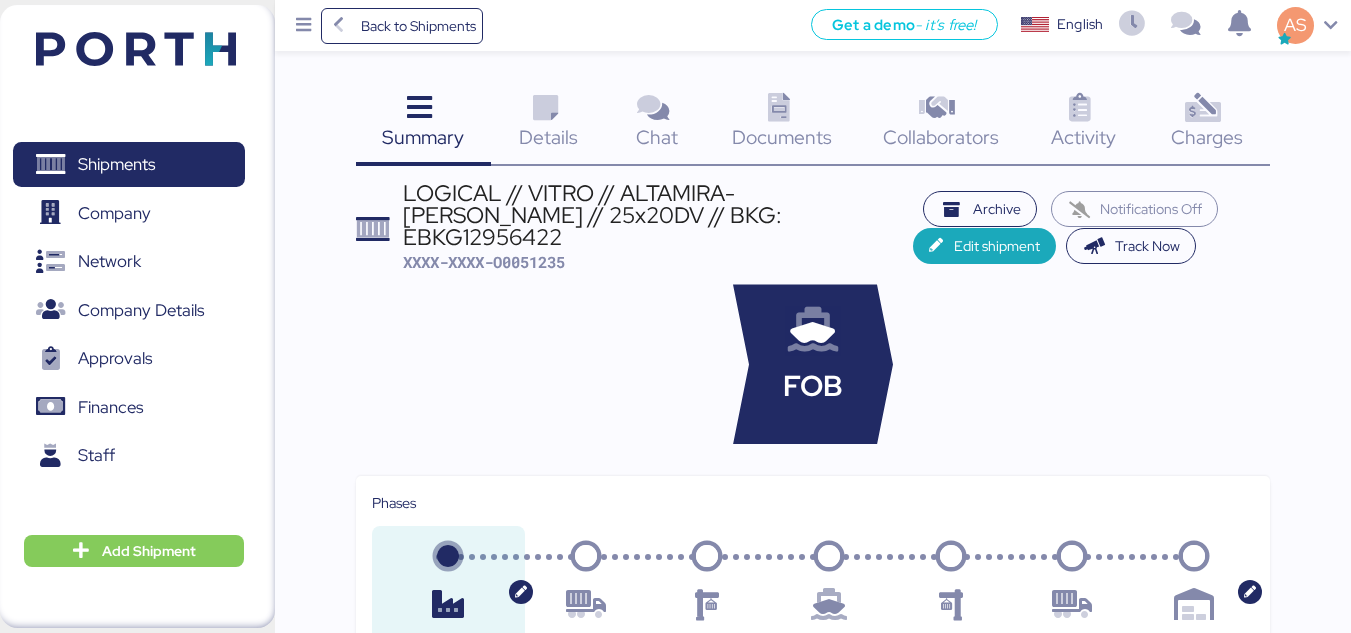 click on "Charges" at bounding box center [1207, 137] 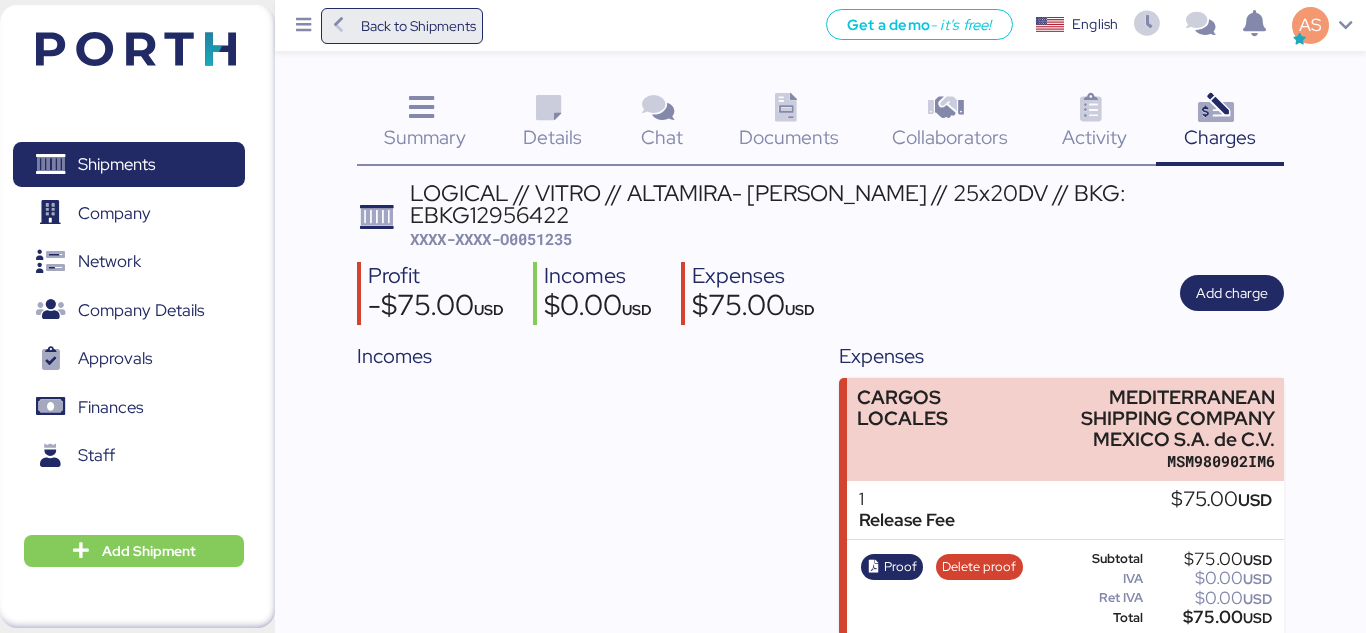 click on "Back to Shipments" at bounding box center [418, 26] 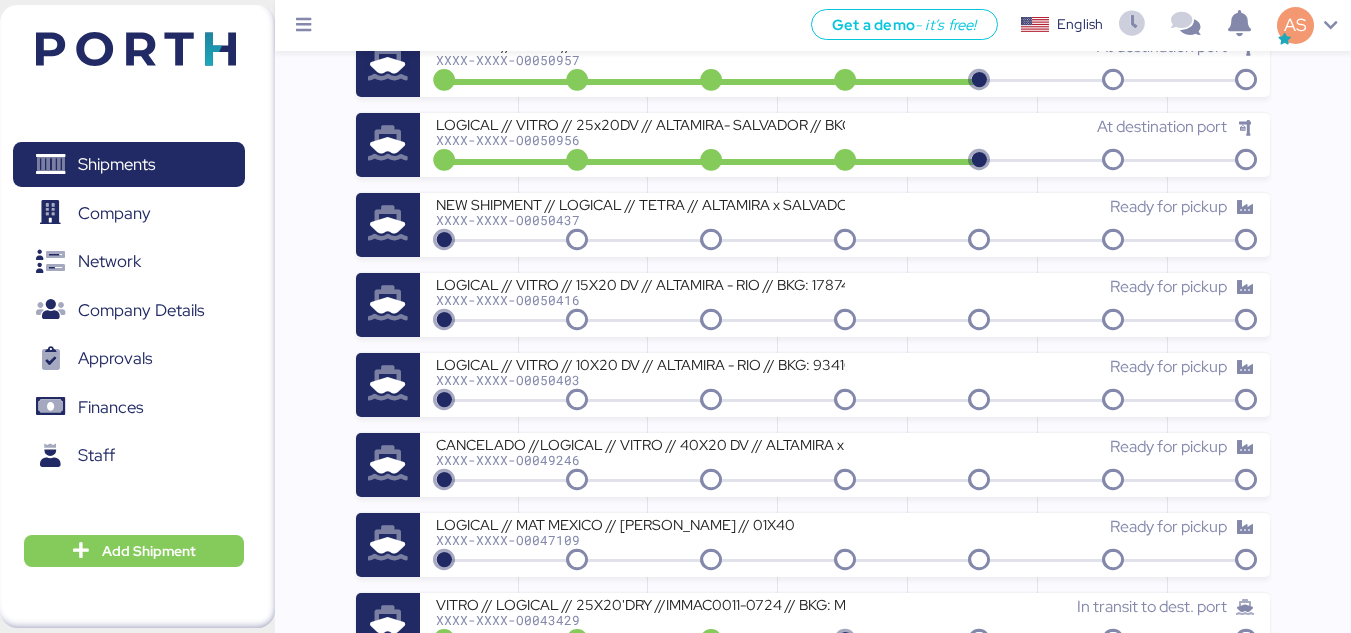 scroll, scrollTop: 439, scrollLeft: 0, axis: vertical 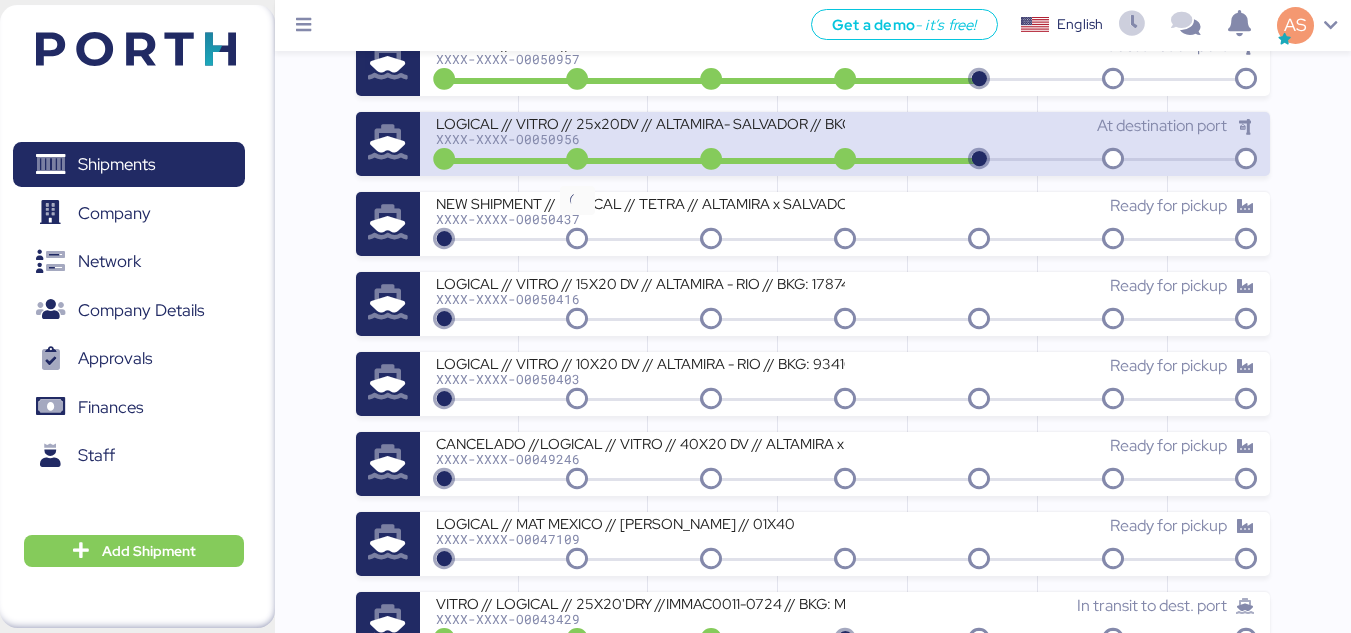 click at bounding box center [577, 160] 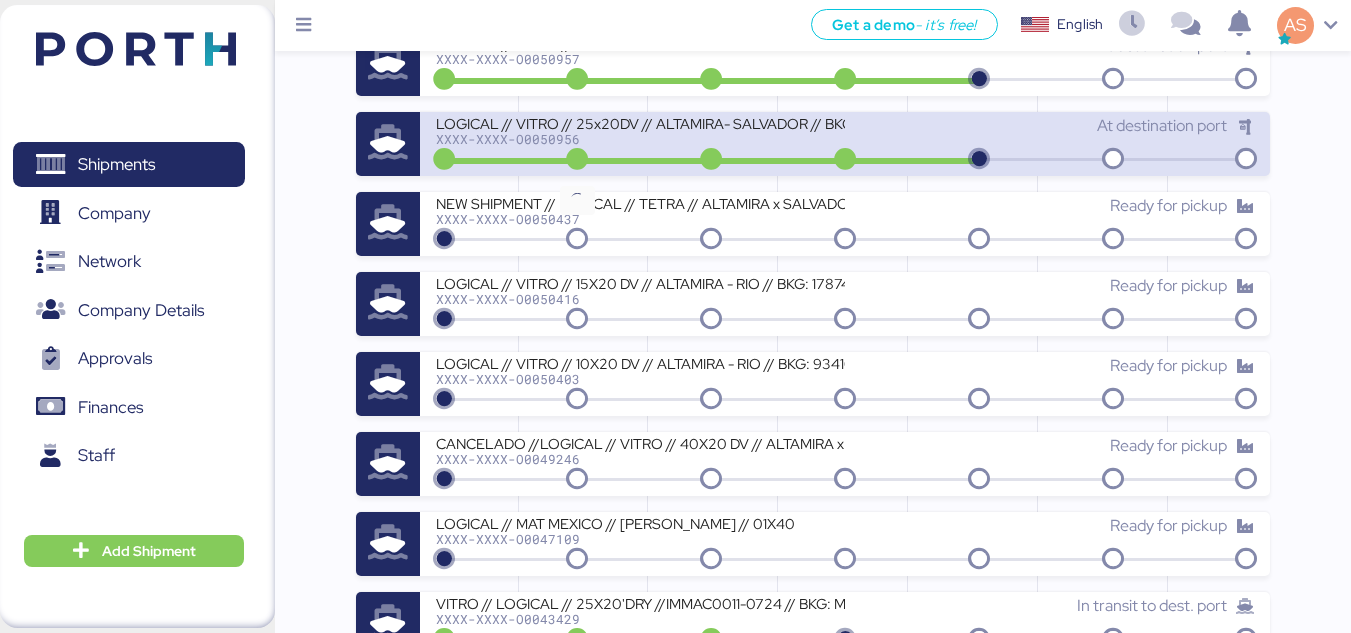 scroll, scrollTop: 0, scrollLeft: 0, axis: both 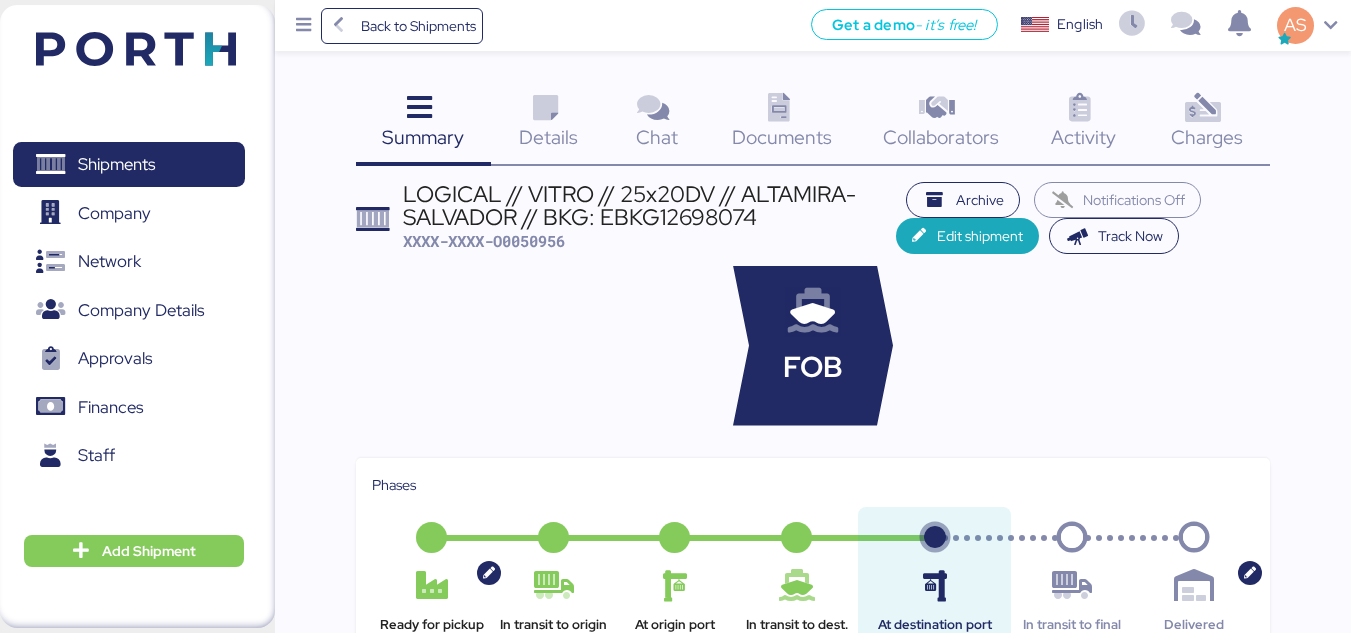 click at bounding box center [1203, 108] 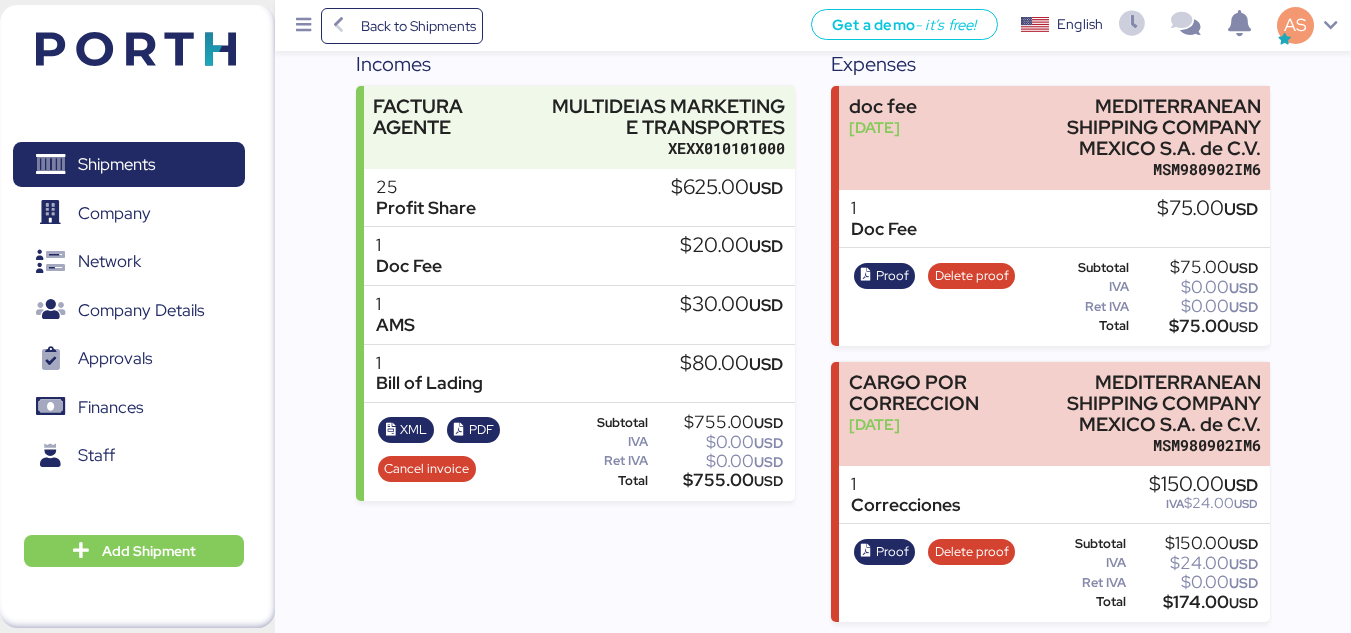 scroll, scrollTop: 0, scrollLeft: 0, axis: both 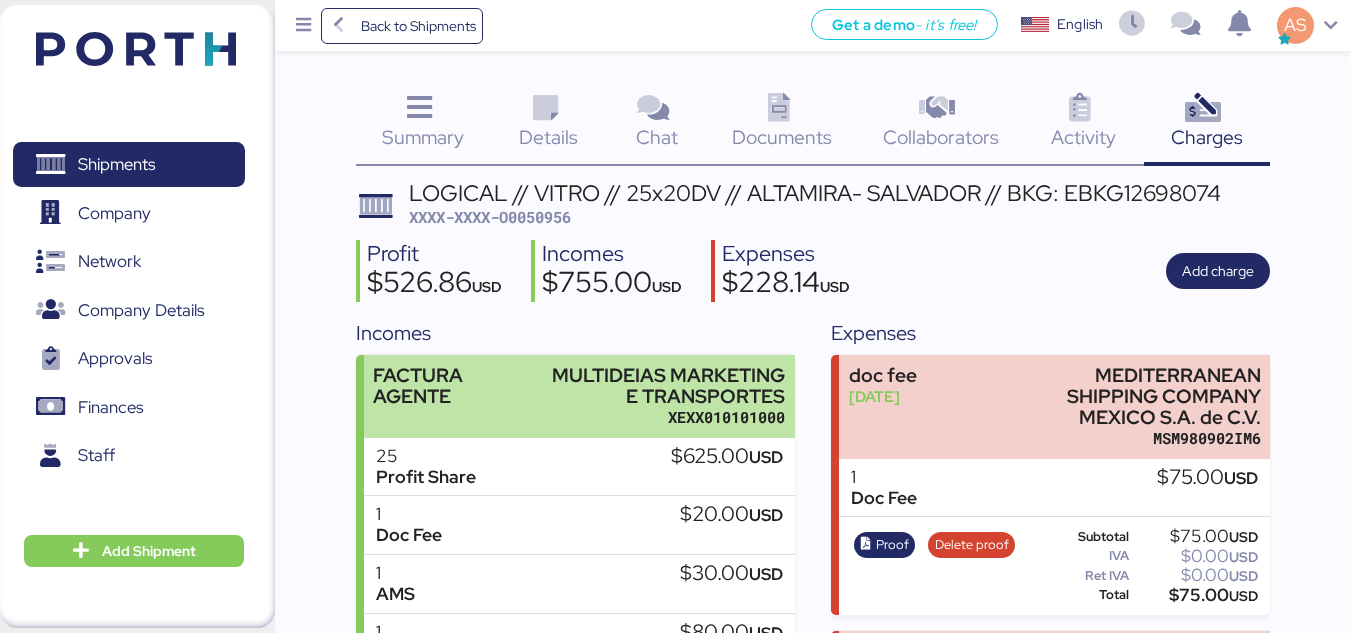 click on "MULTIDEIAS MARKETING E TRANSPORTES" at bounding box center (661, 386) 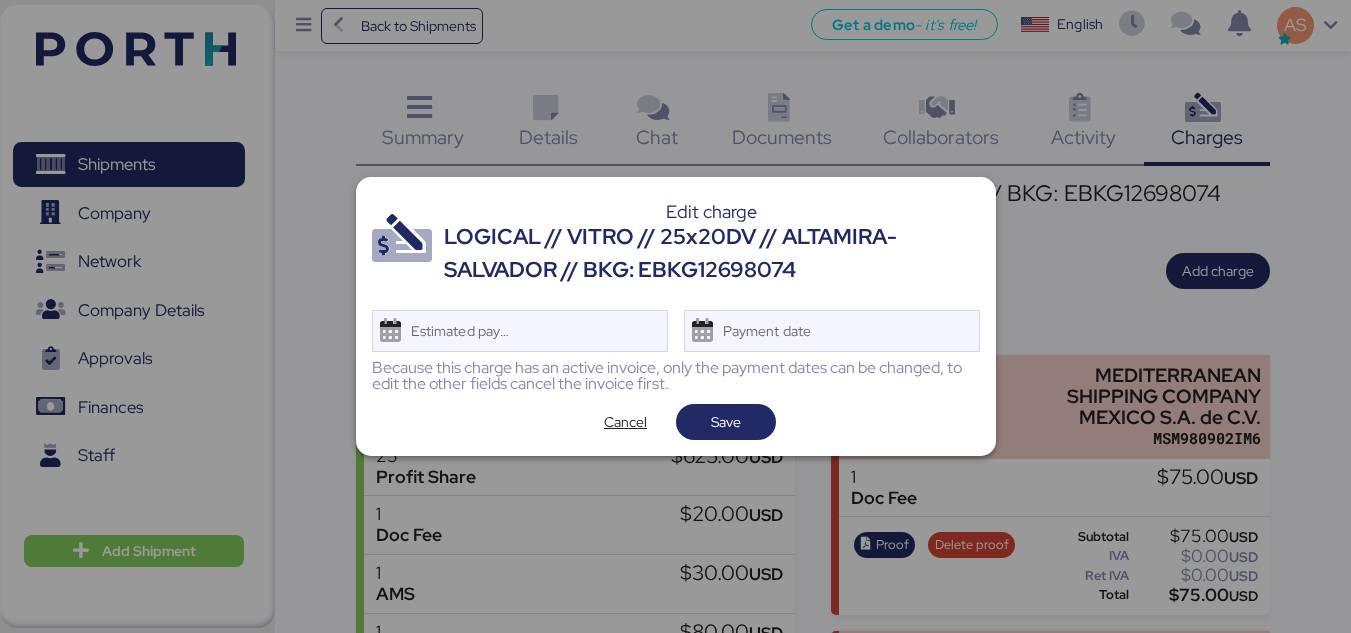 click at bounding box center [675, 316] 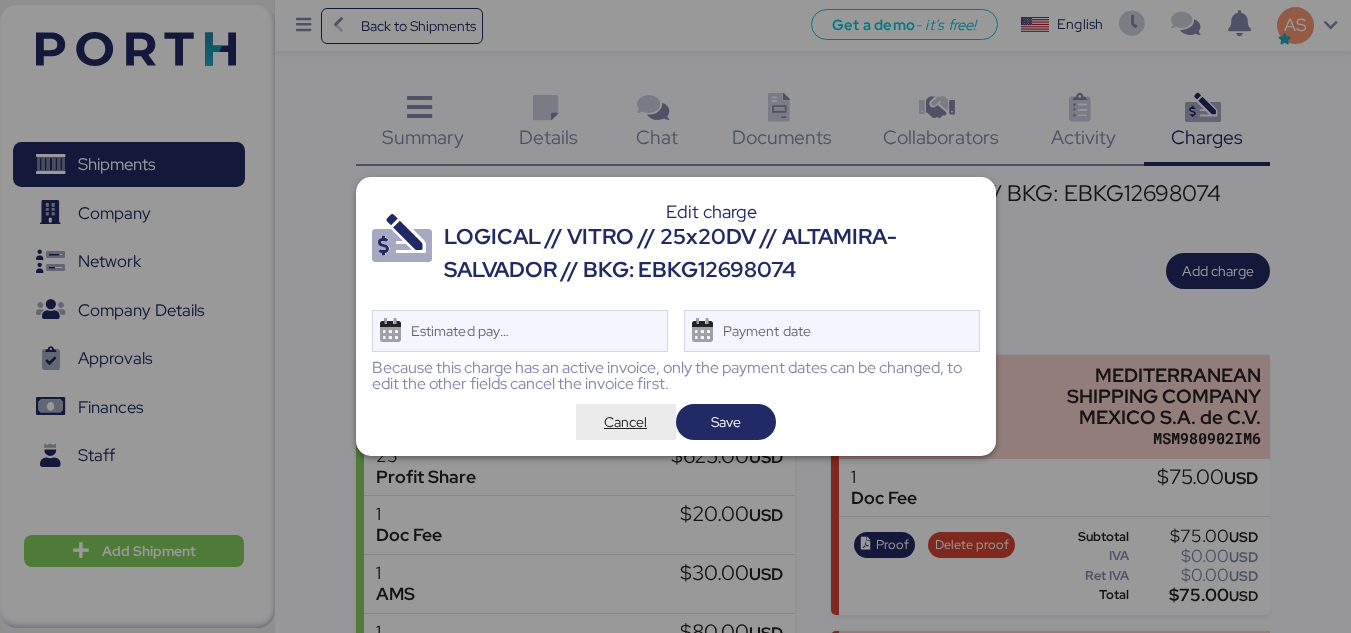 click on "Cancel" at bounding box center (625, 422) 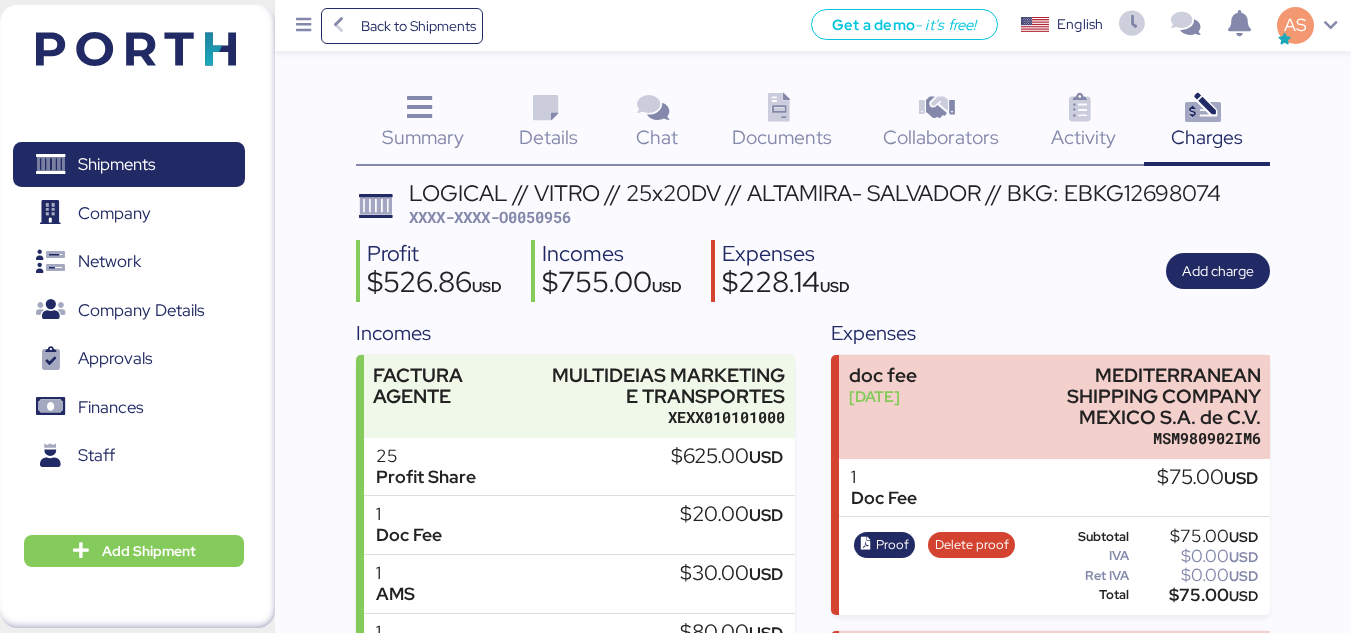 click on "XXXX-XXXX-O0050956" at bounding box center (490, 217) 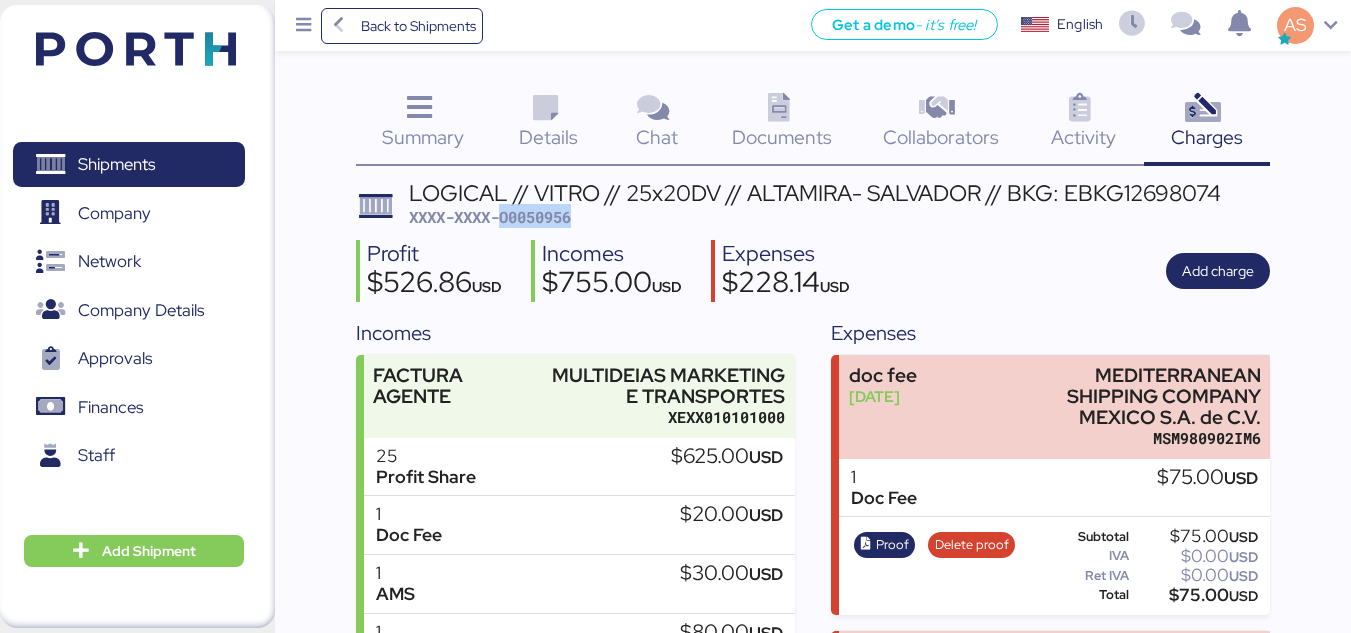 click on "XXXX-XXXX-O0050956" at bounding box center [490, 217] 